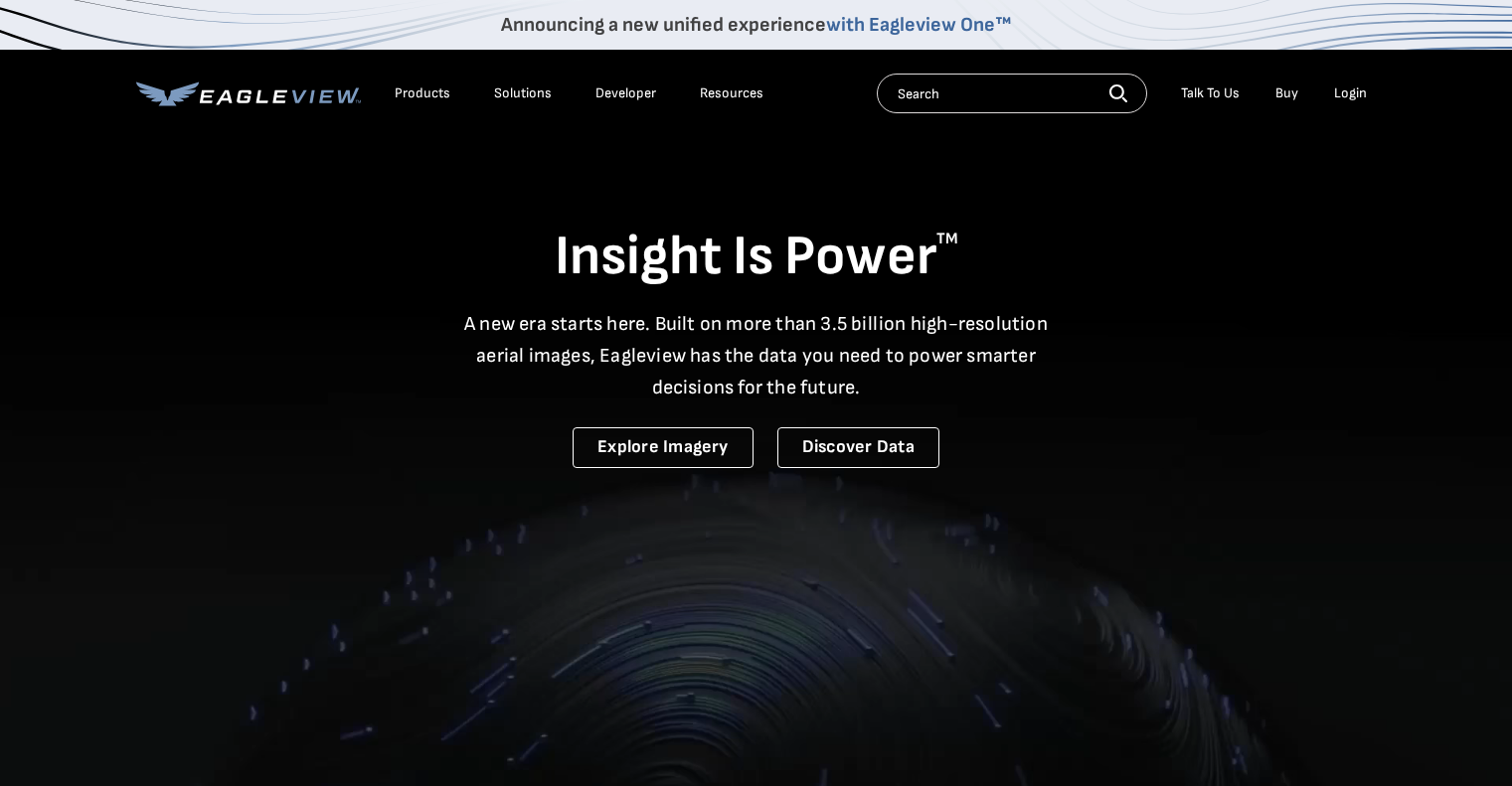scroll, scrollTop: 0, scrollLeft: 0, axis: both 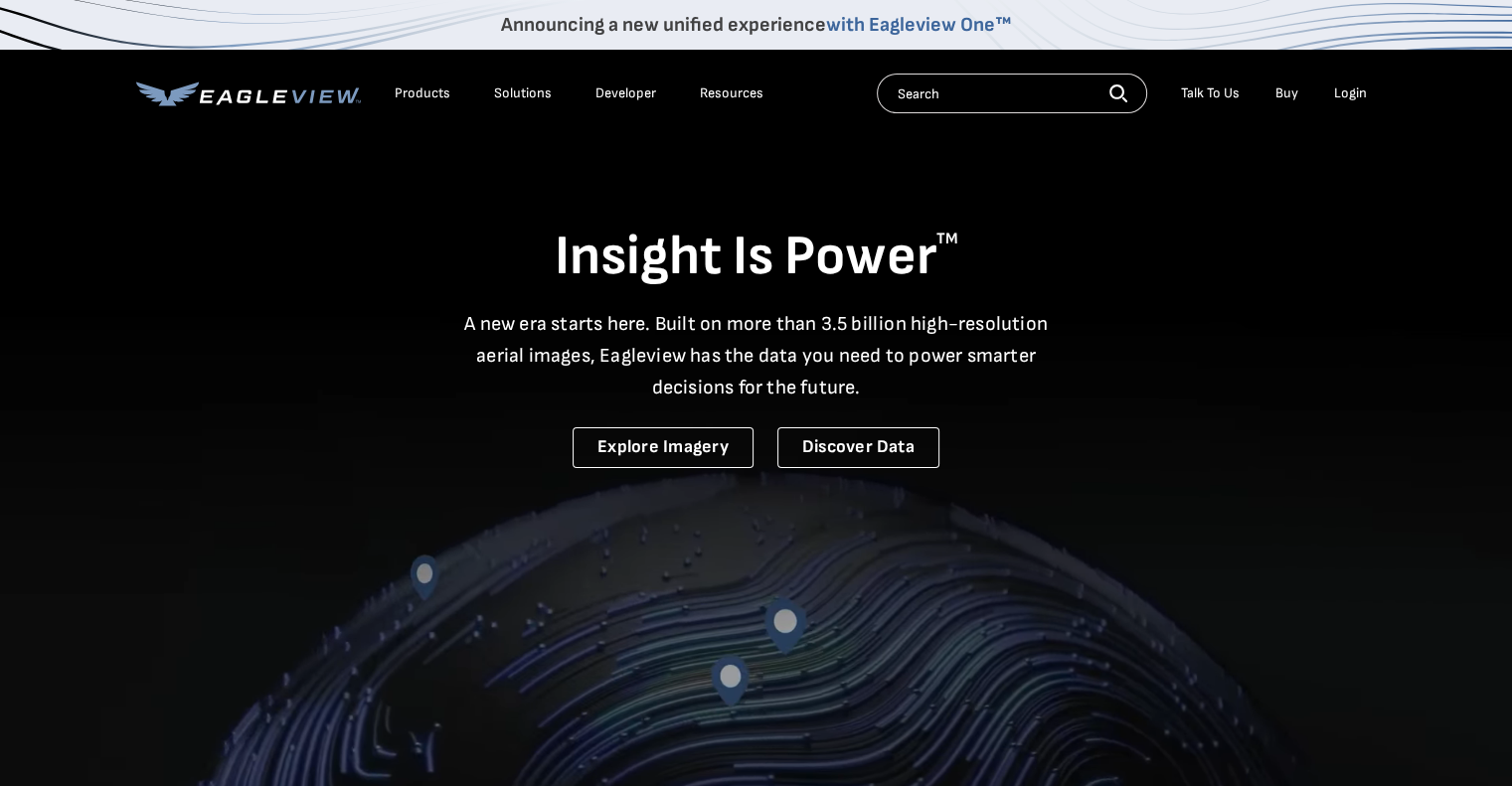 click on "Login" at bounding box center [1350, 93] 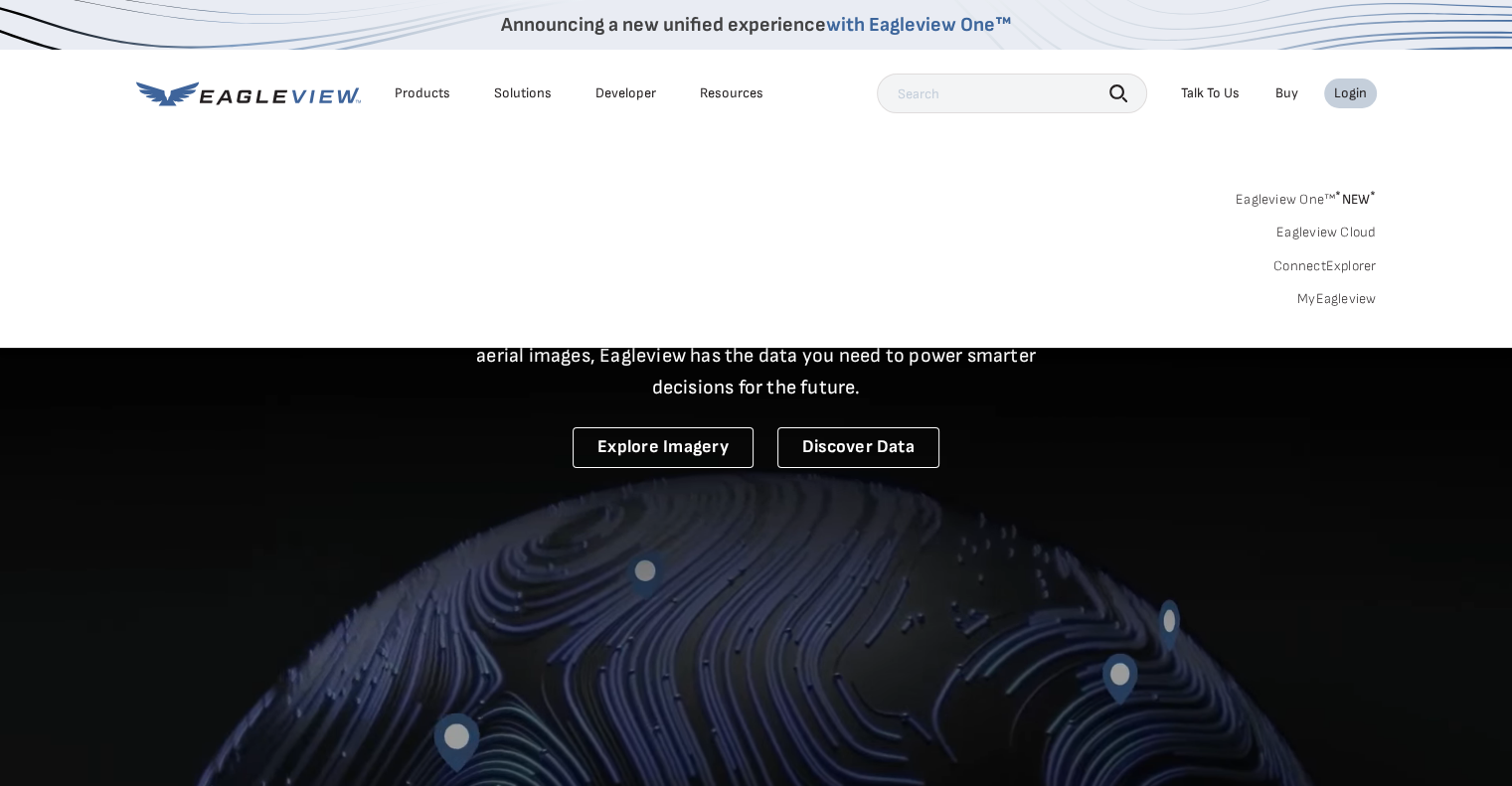 click on "MyEagleview" at bounding box center [1337, 299] 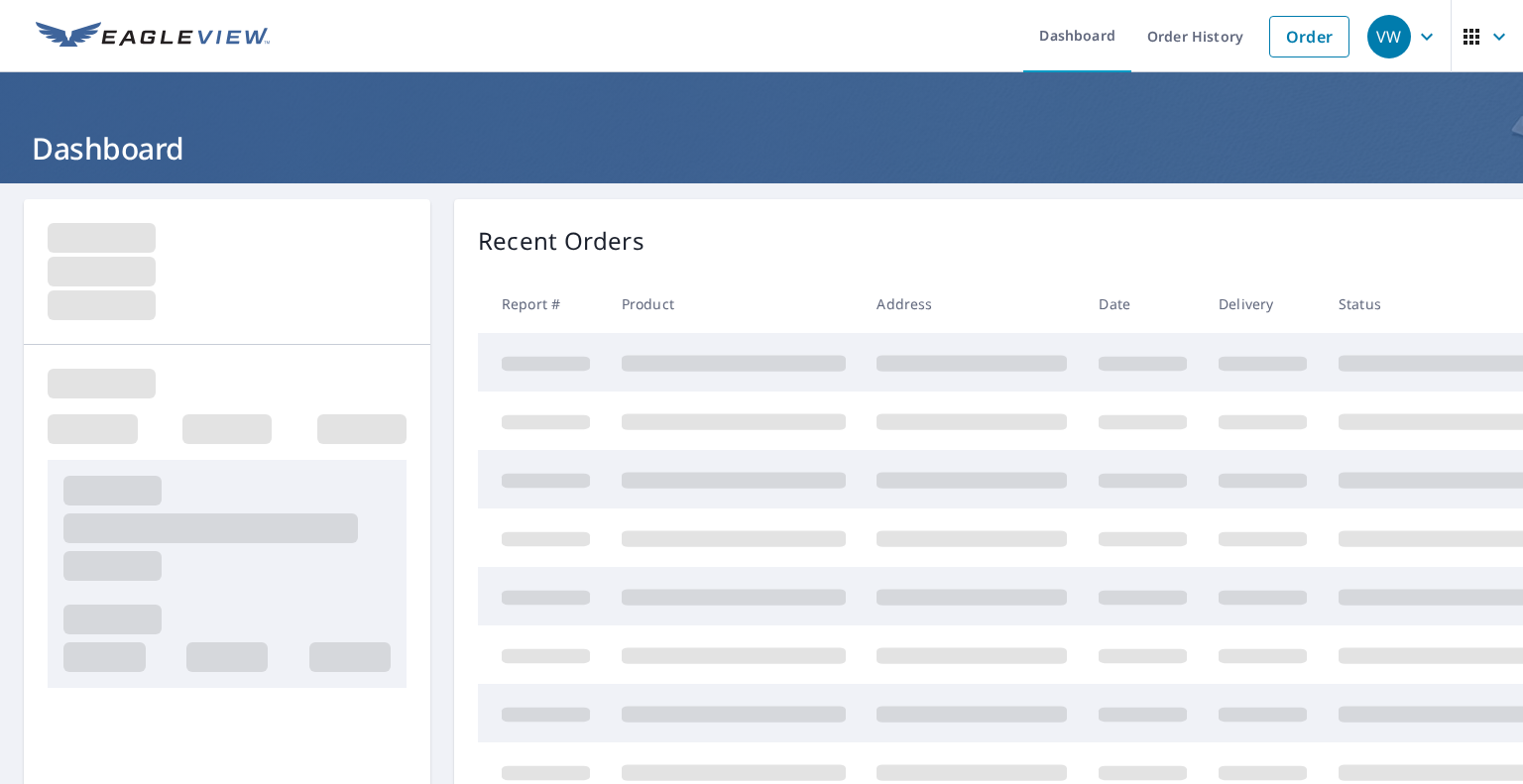 scroll, scrollTop: 0, scrollLeft: 0, axis: both 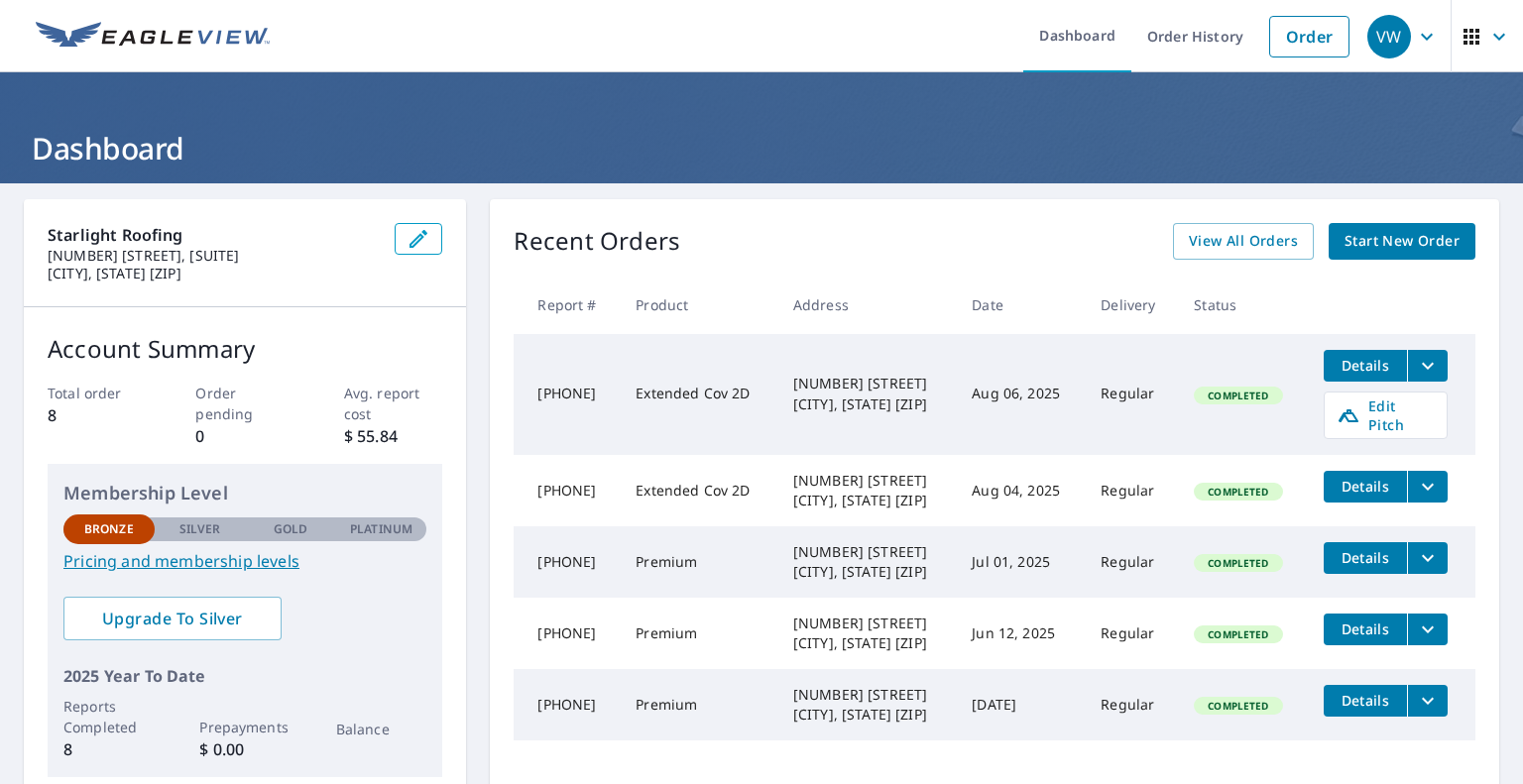 click 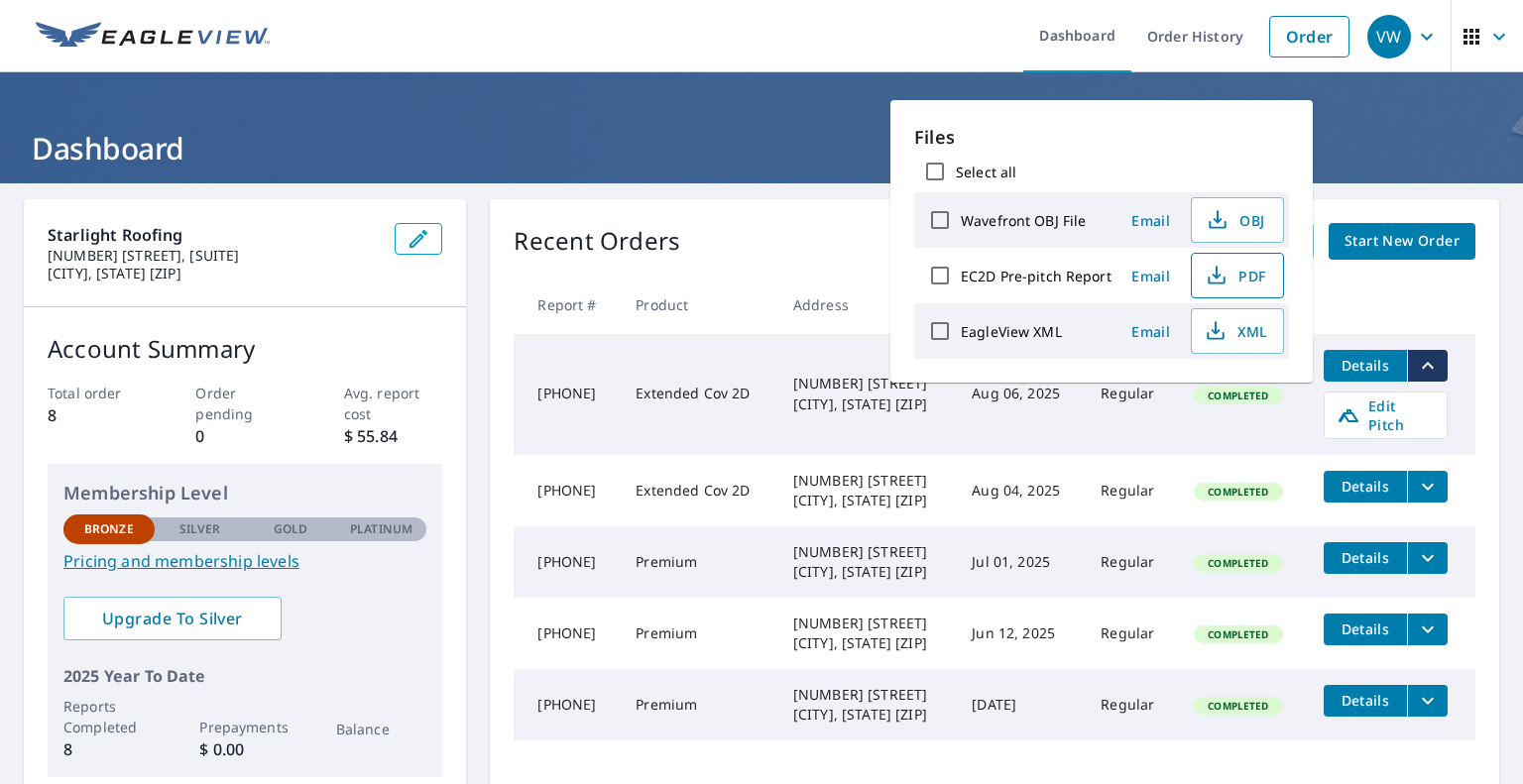 click 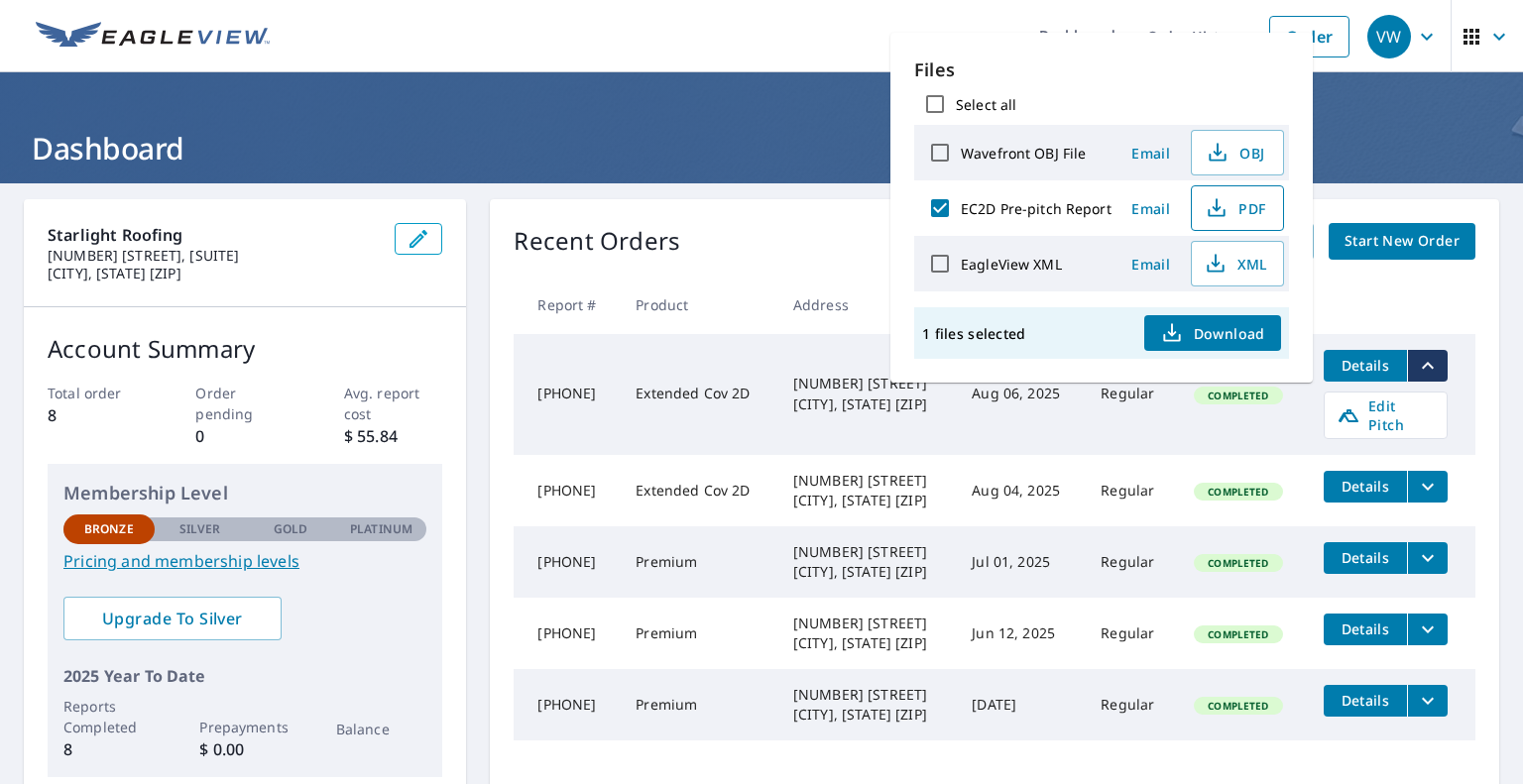 click on "Download" at bounding box center [1213, 333] 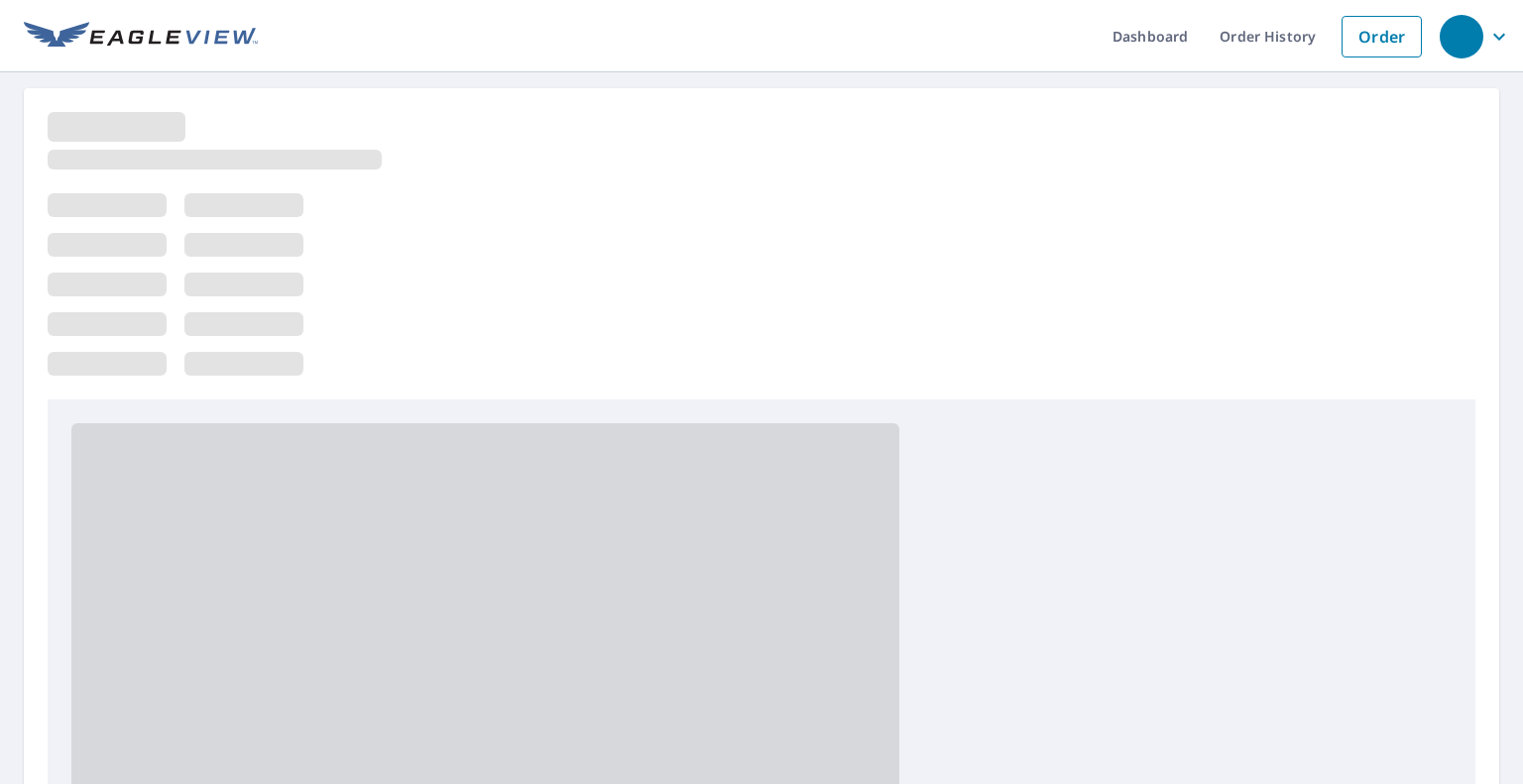 scroll, scrollTop: 0, scrollLeft: 0, axis: both 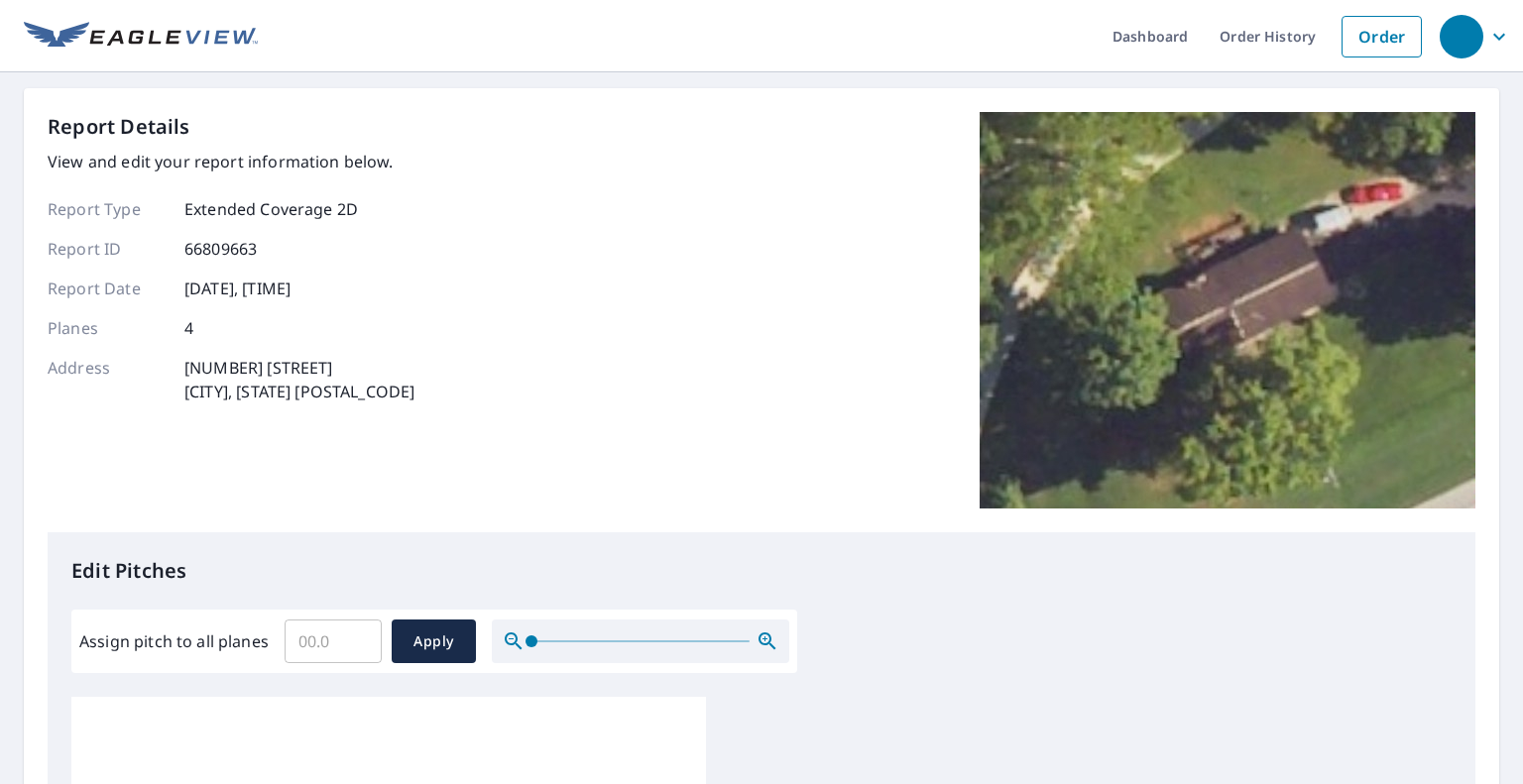click on "Assign pitch to all planes" at bounding box center (333, 641) 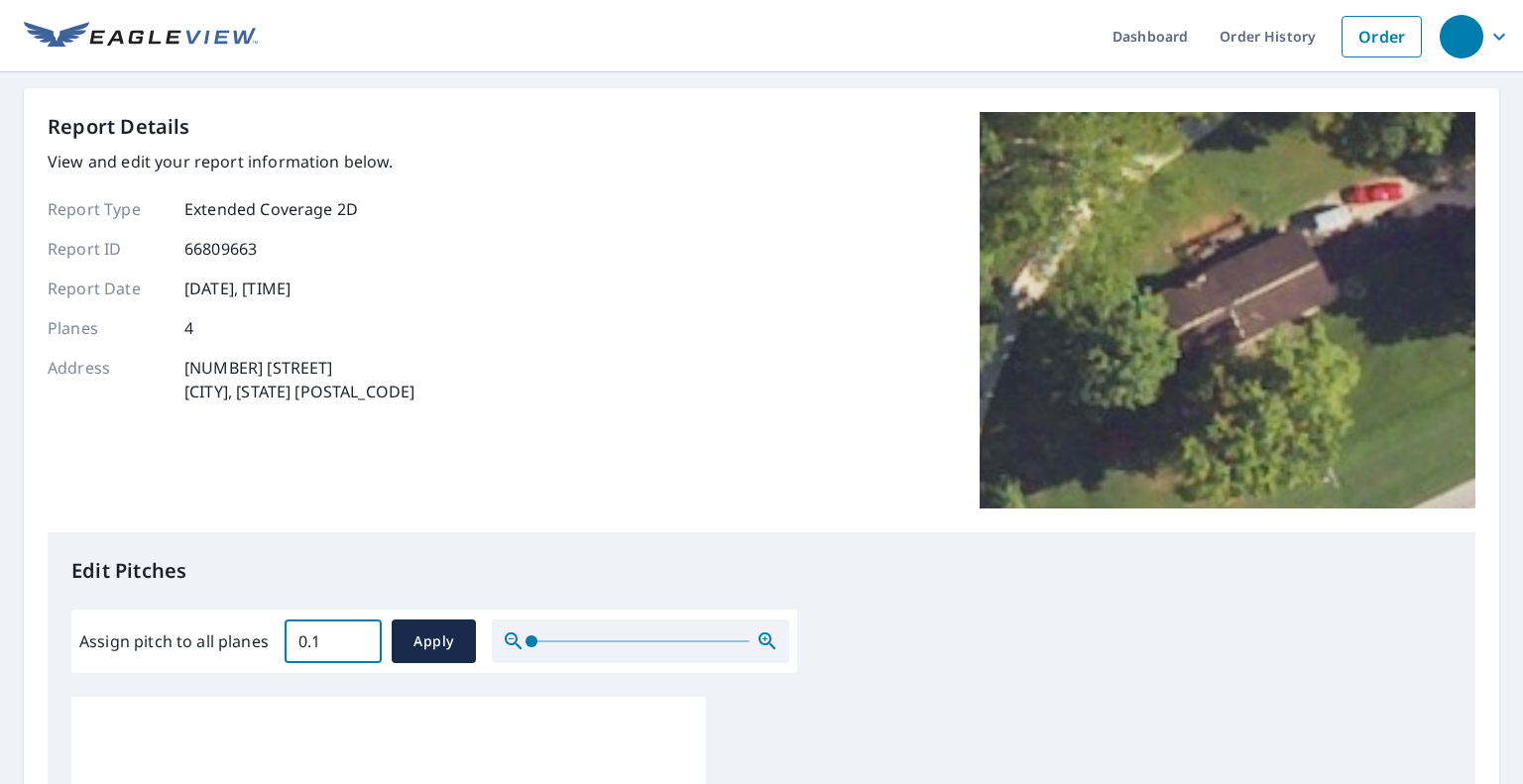 click on "0.1" at bounding box center (333, 641) 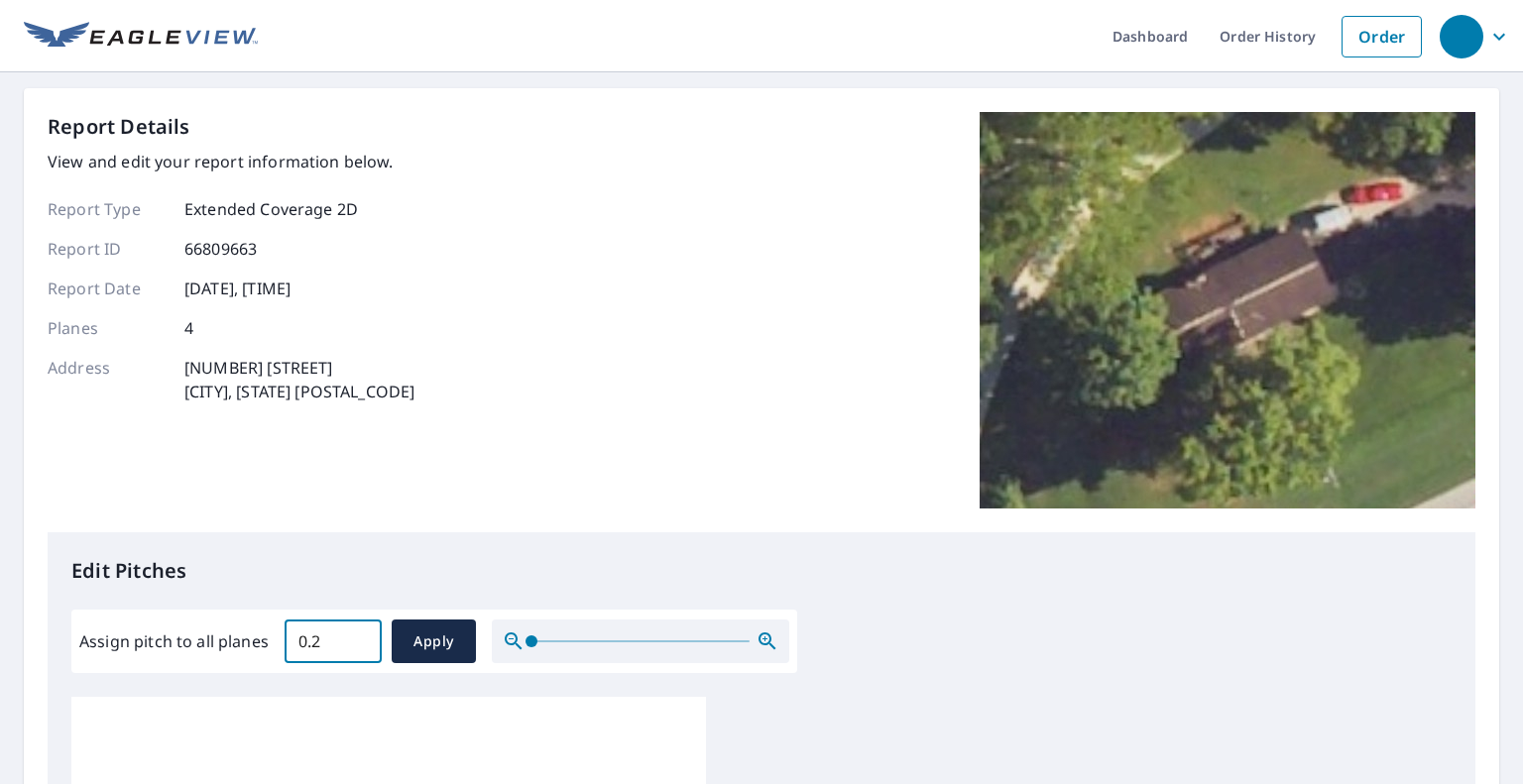 click on "0.2" at bounding box center (333, 641) 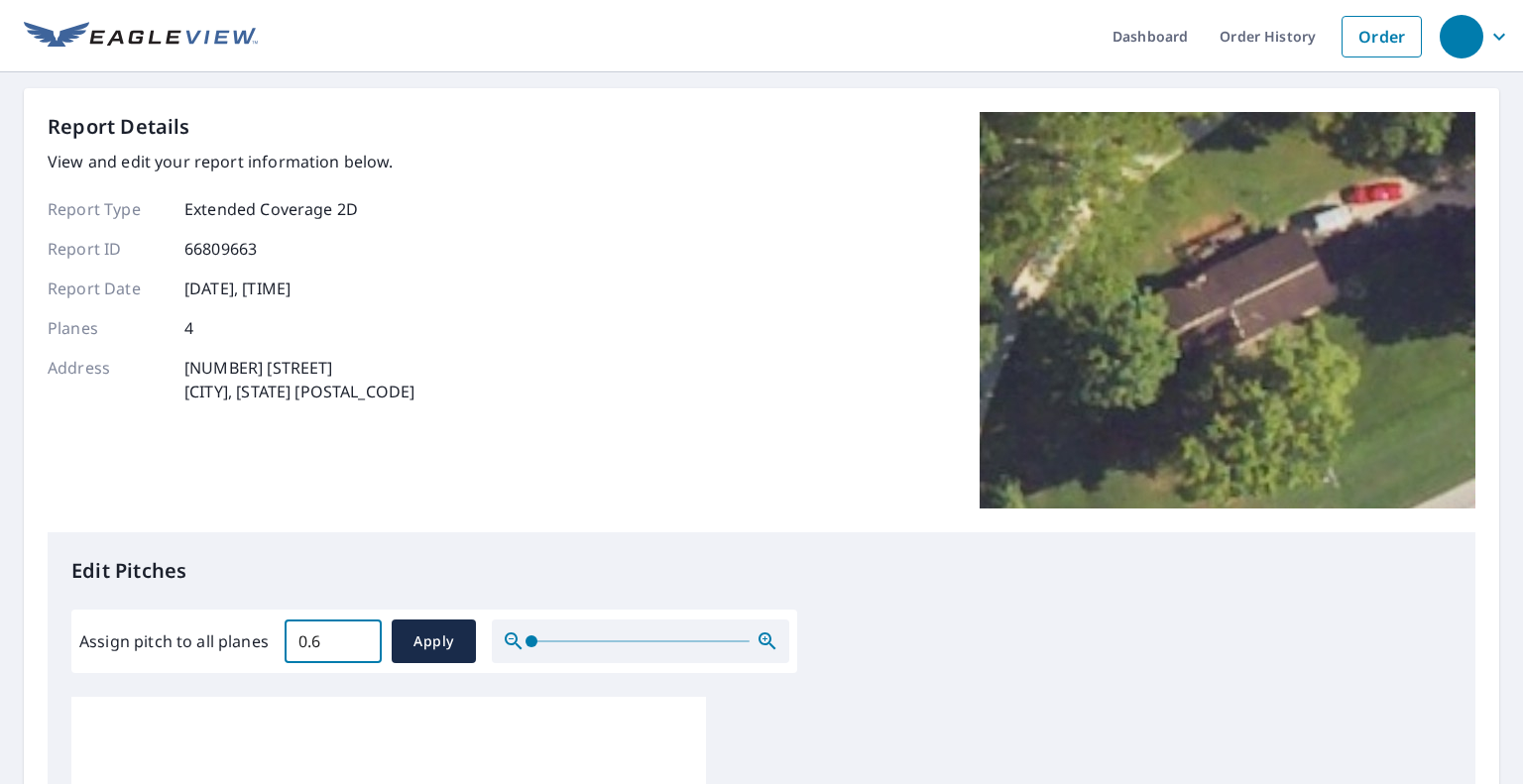 click on "0.6" at bounding box center [333, 641] 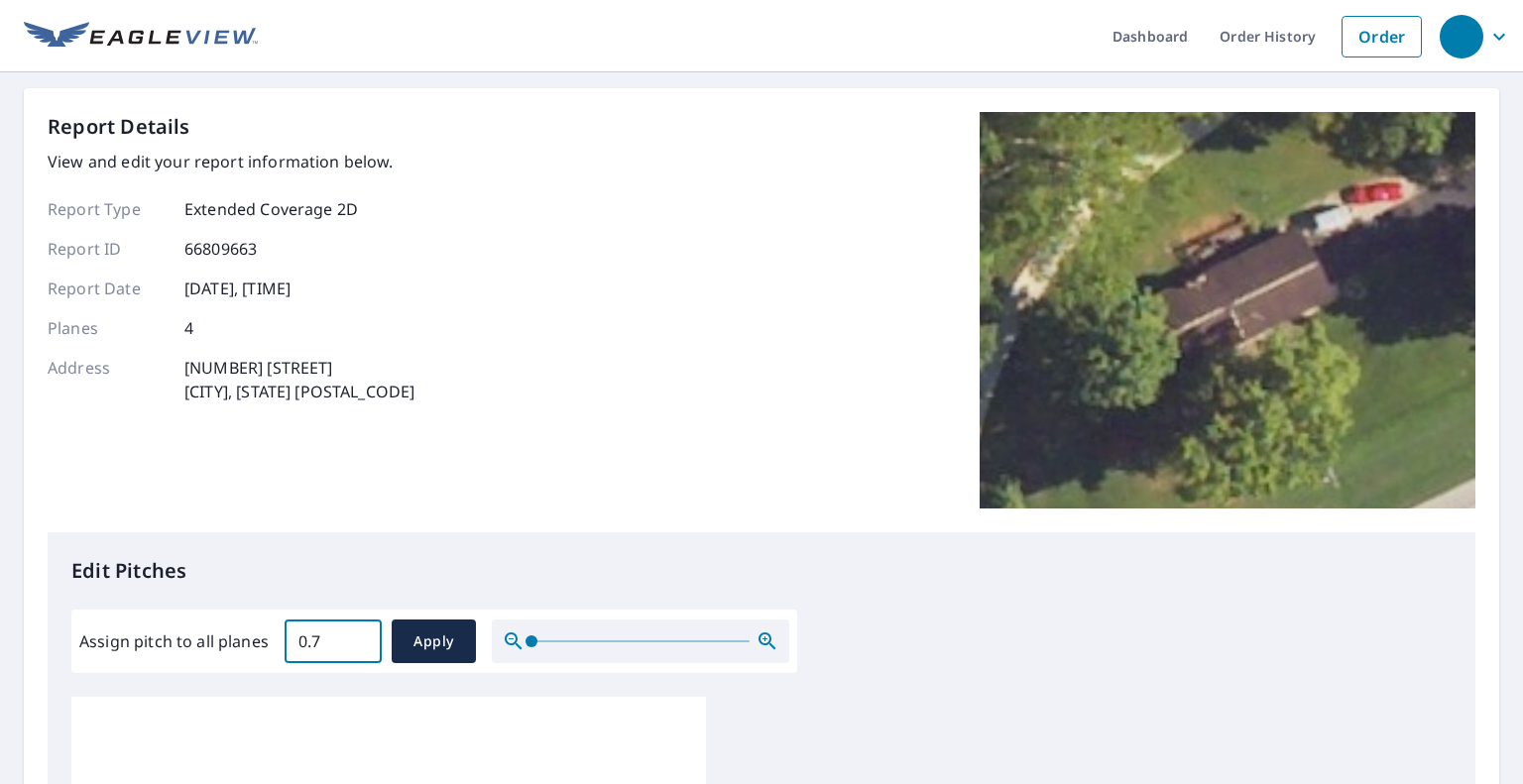 click on "0.7" at bounding box center (333, 641) 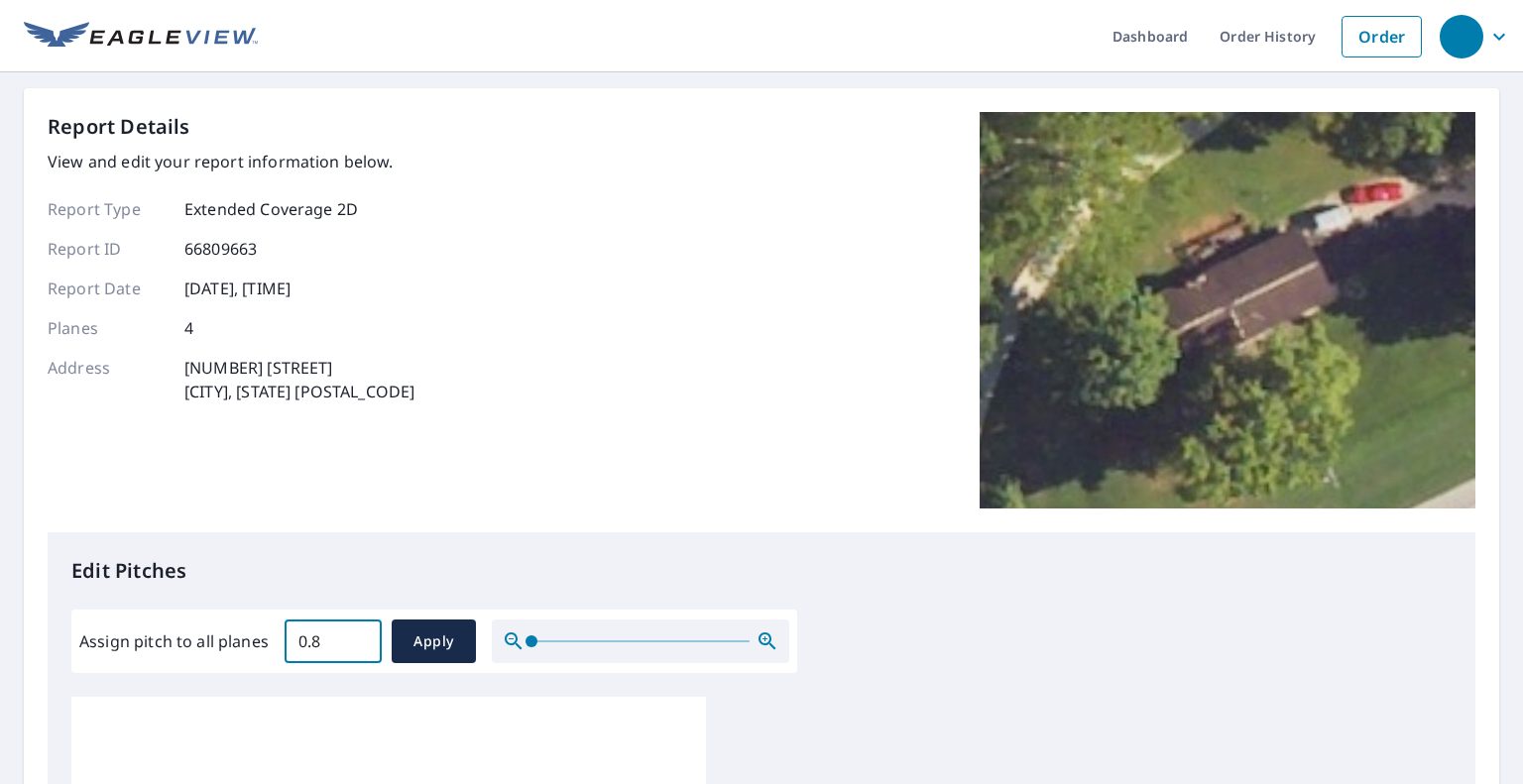 click on "0.8" at bounding box center (333, 641) 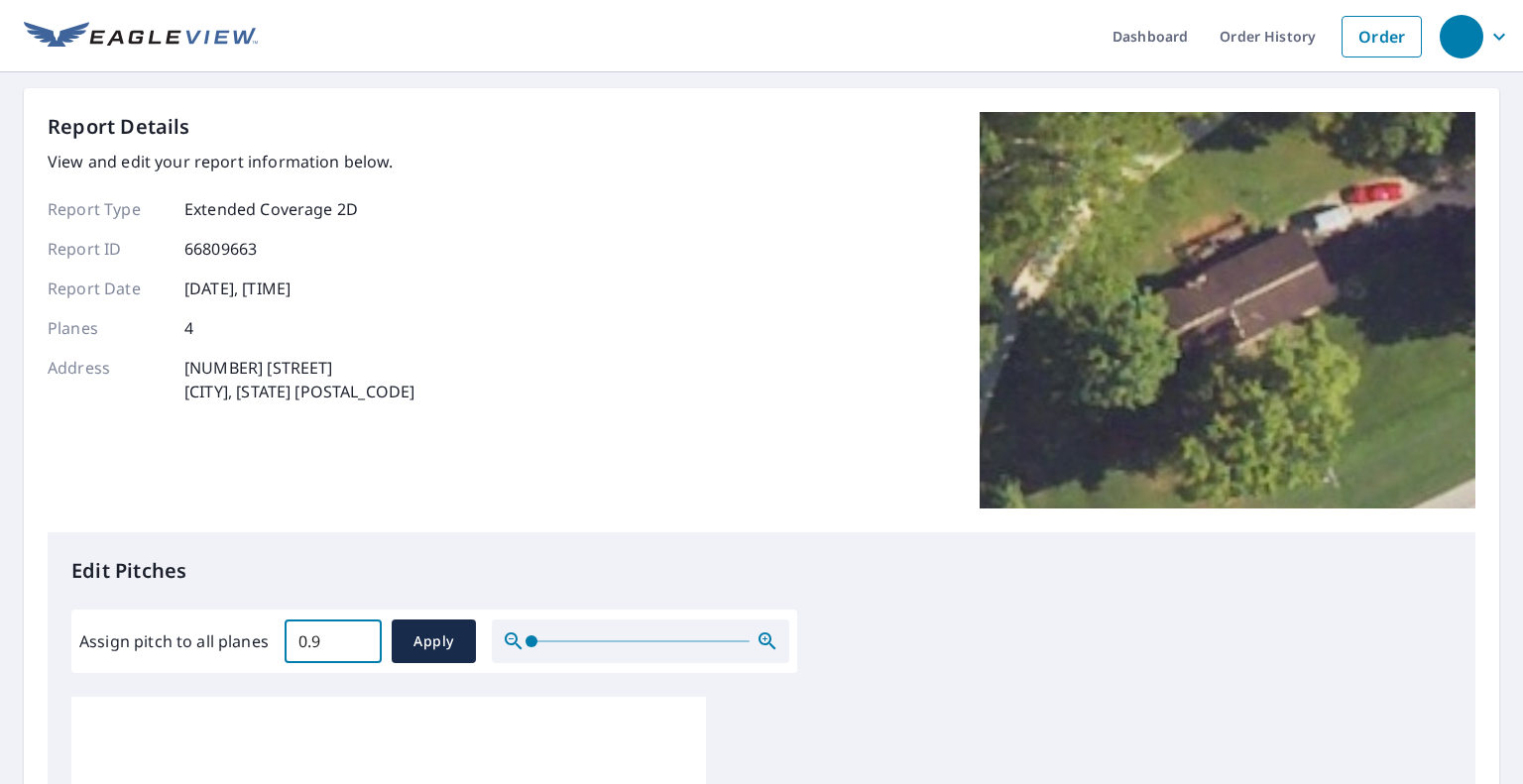click on "0.9" at bounding box center (333, 641) 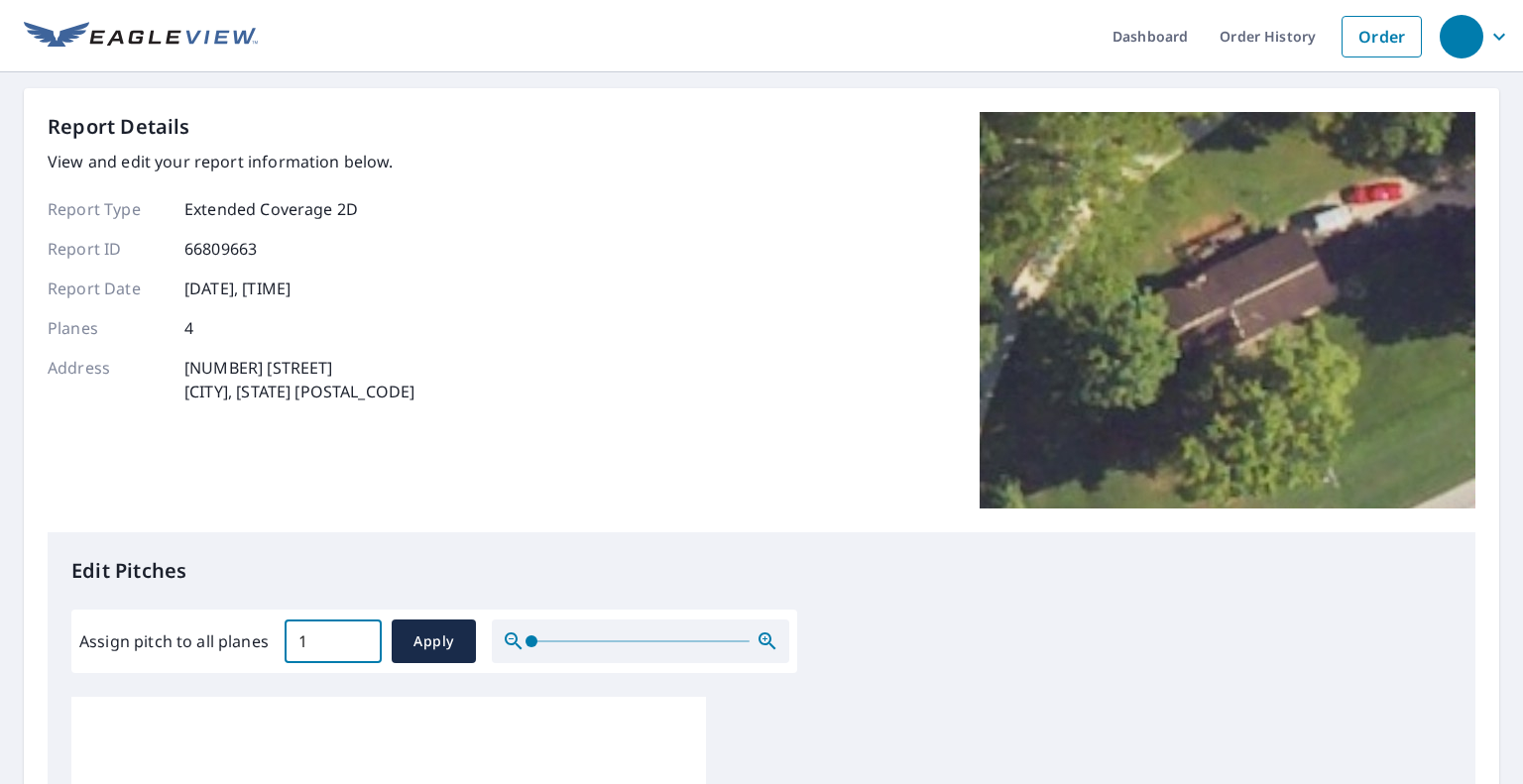 click on "1" at bounding box center (333, 641) 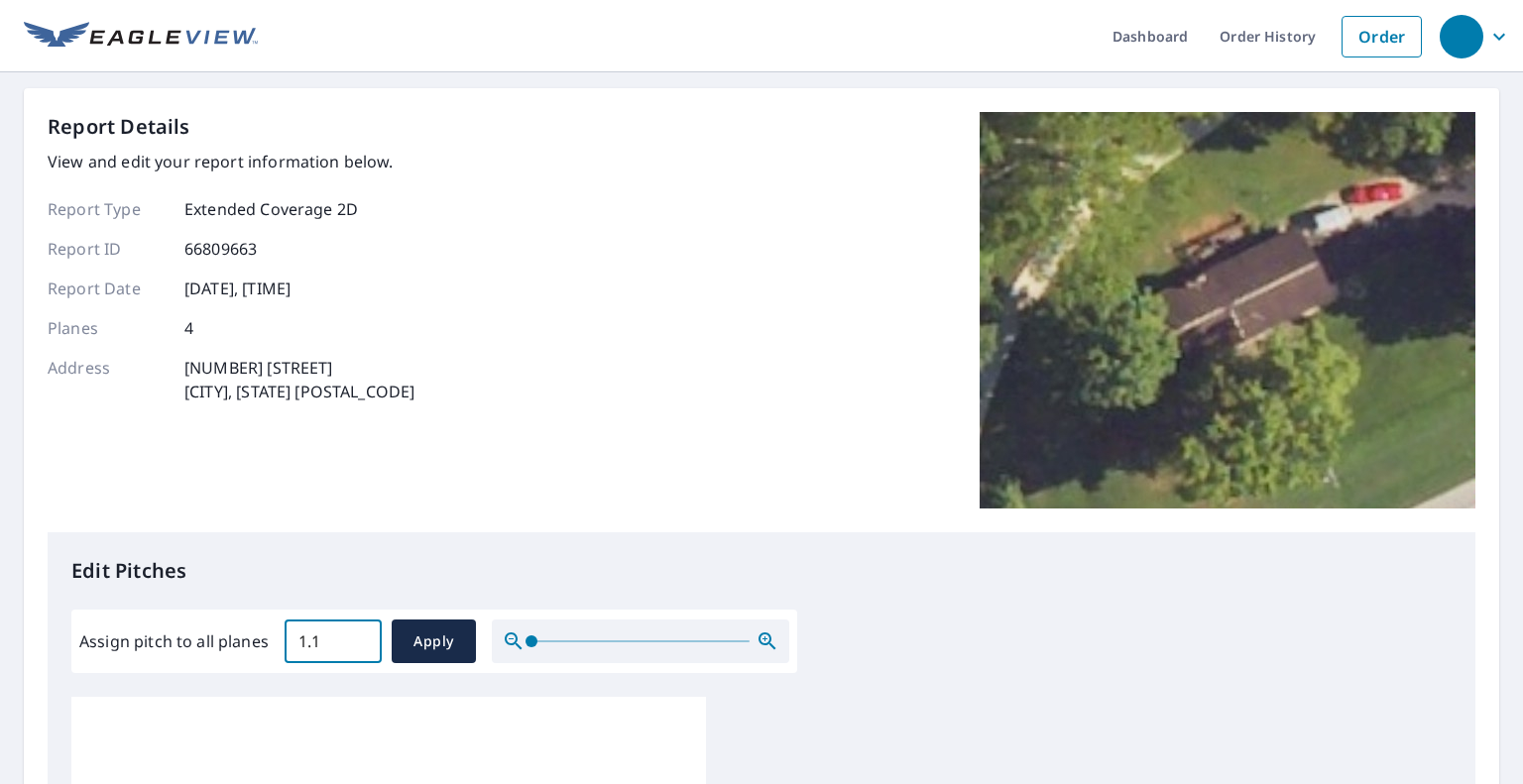 click on "1.1" at bounding box center [333, 641] 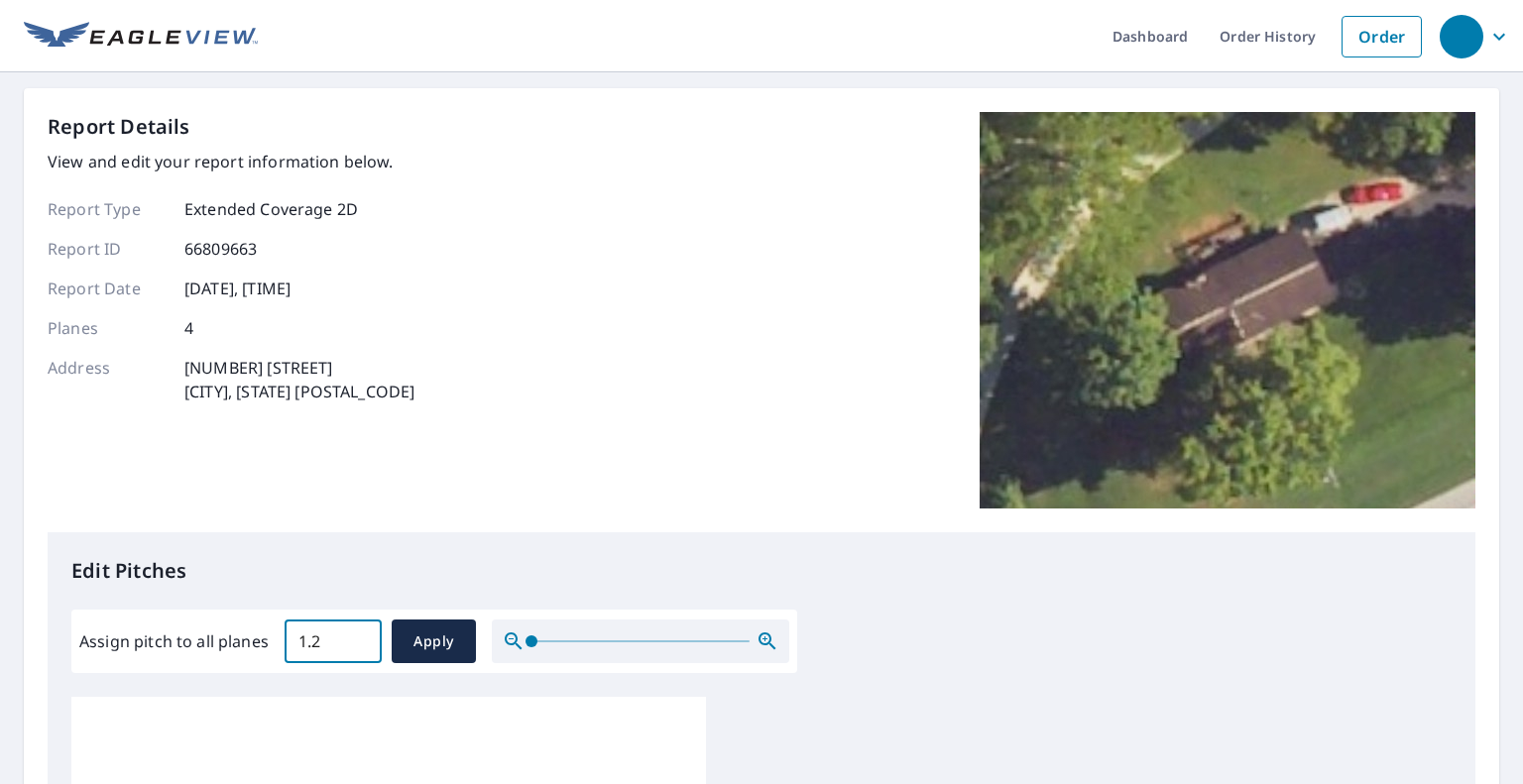click on "1.2" at bounding box center [333, 641] 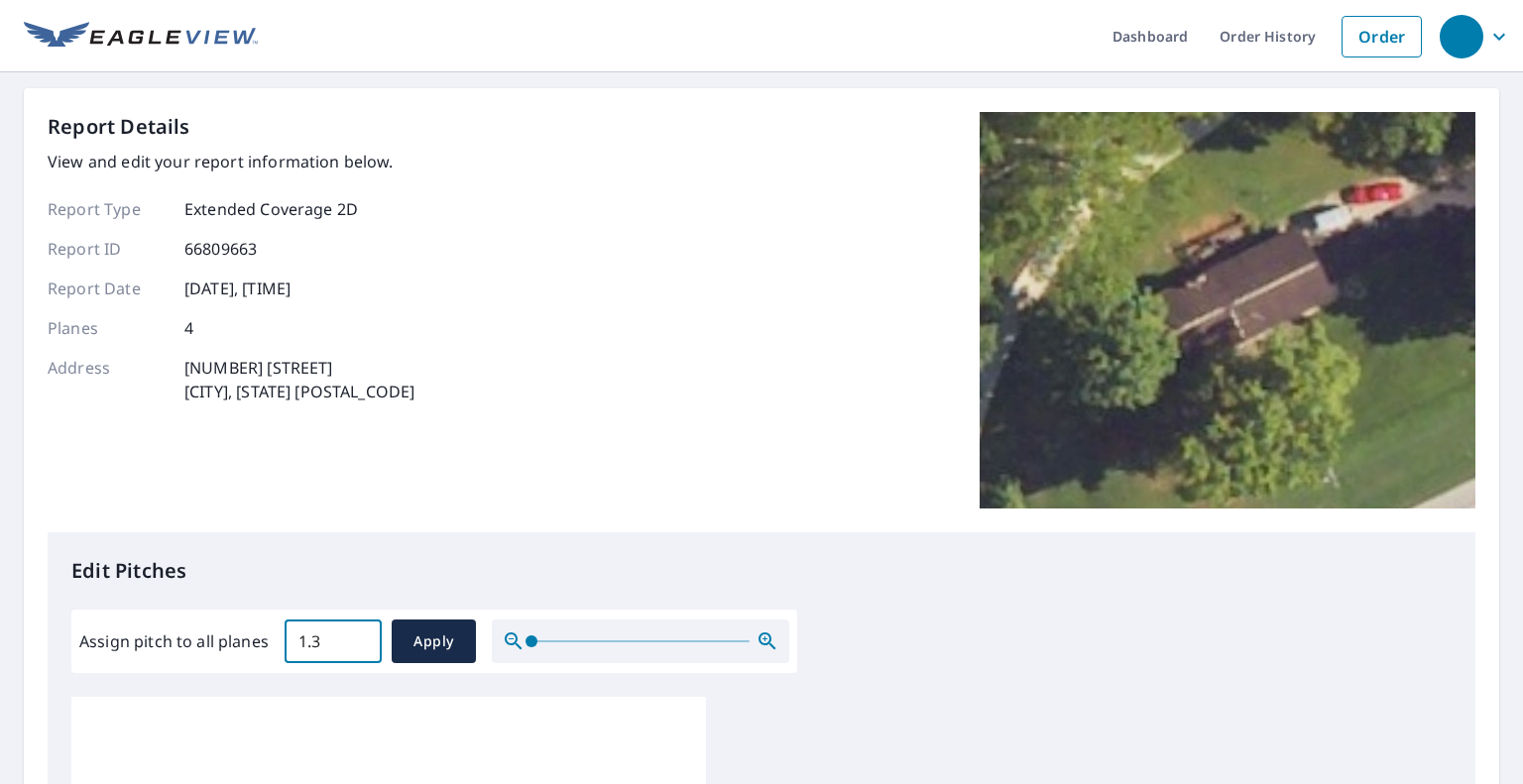 click on "1.3" at bounding box center (333, 641) 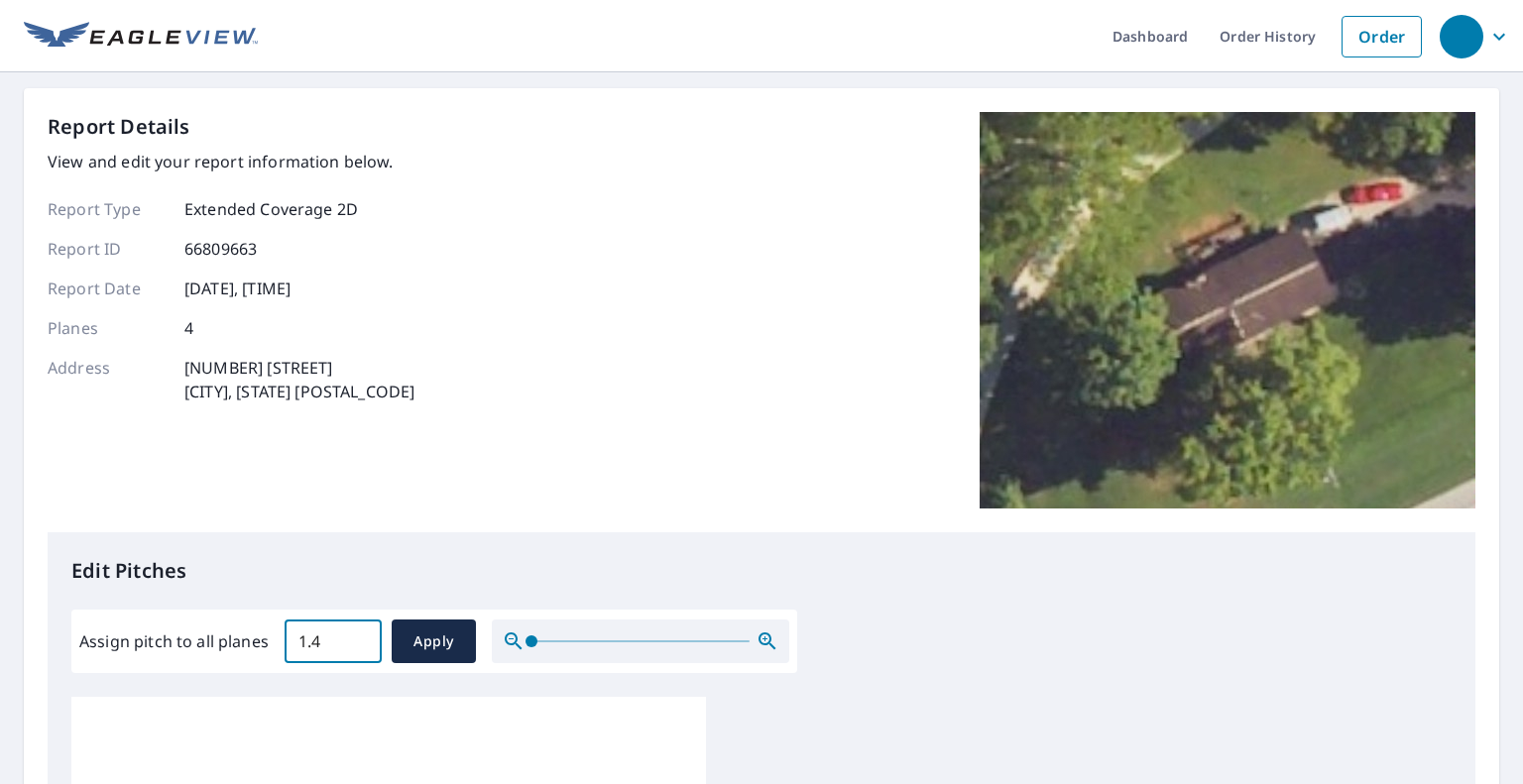 click on "1.4" at bounding box center [333, 641] 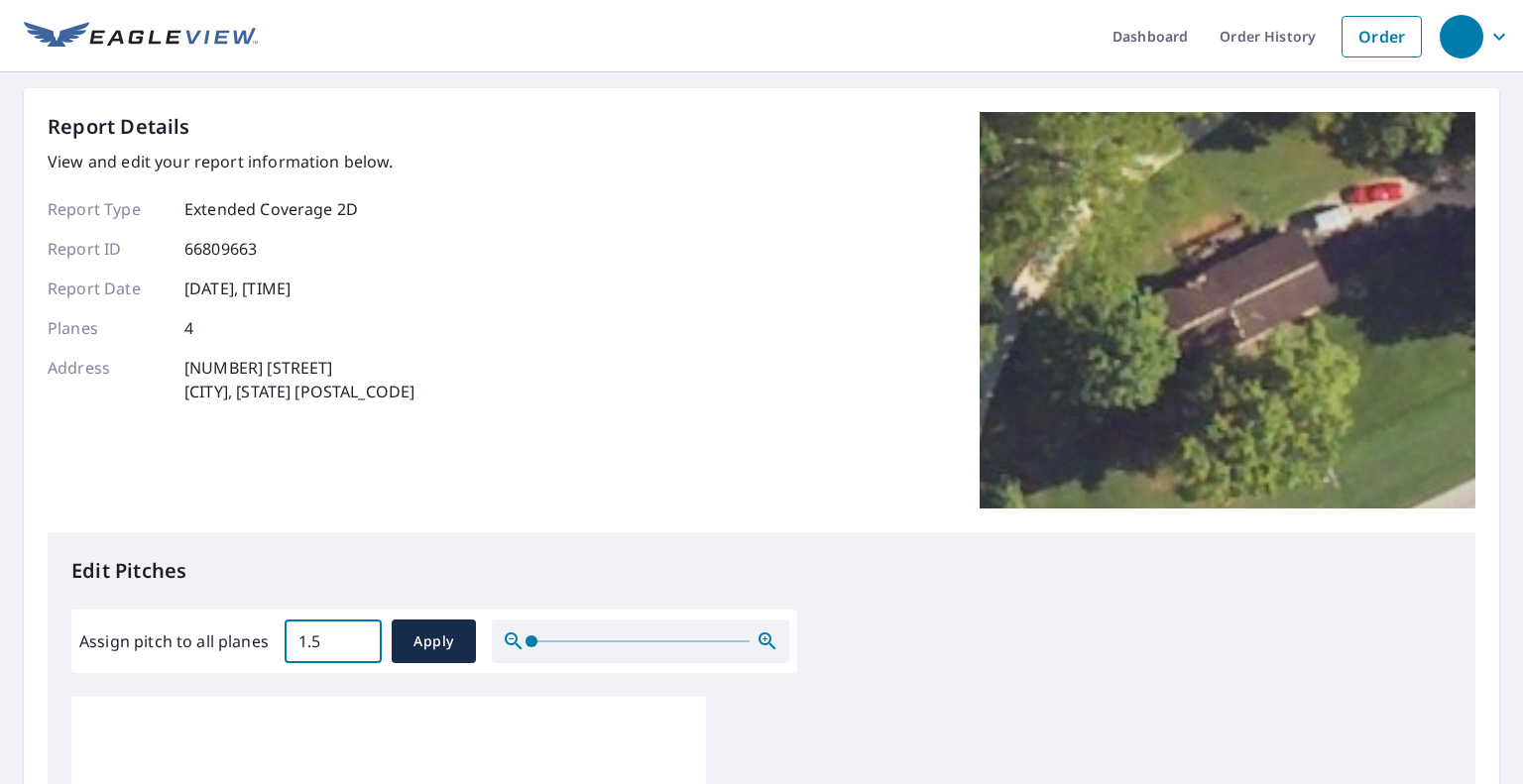 click on "1.5" at bounding box center [333, 641] 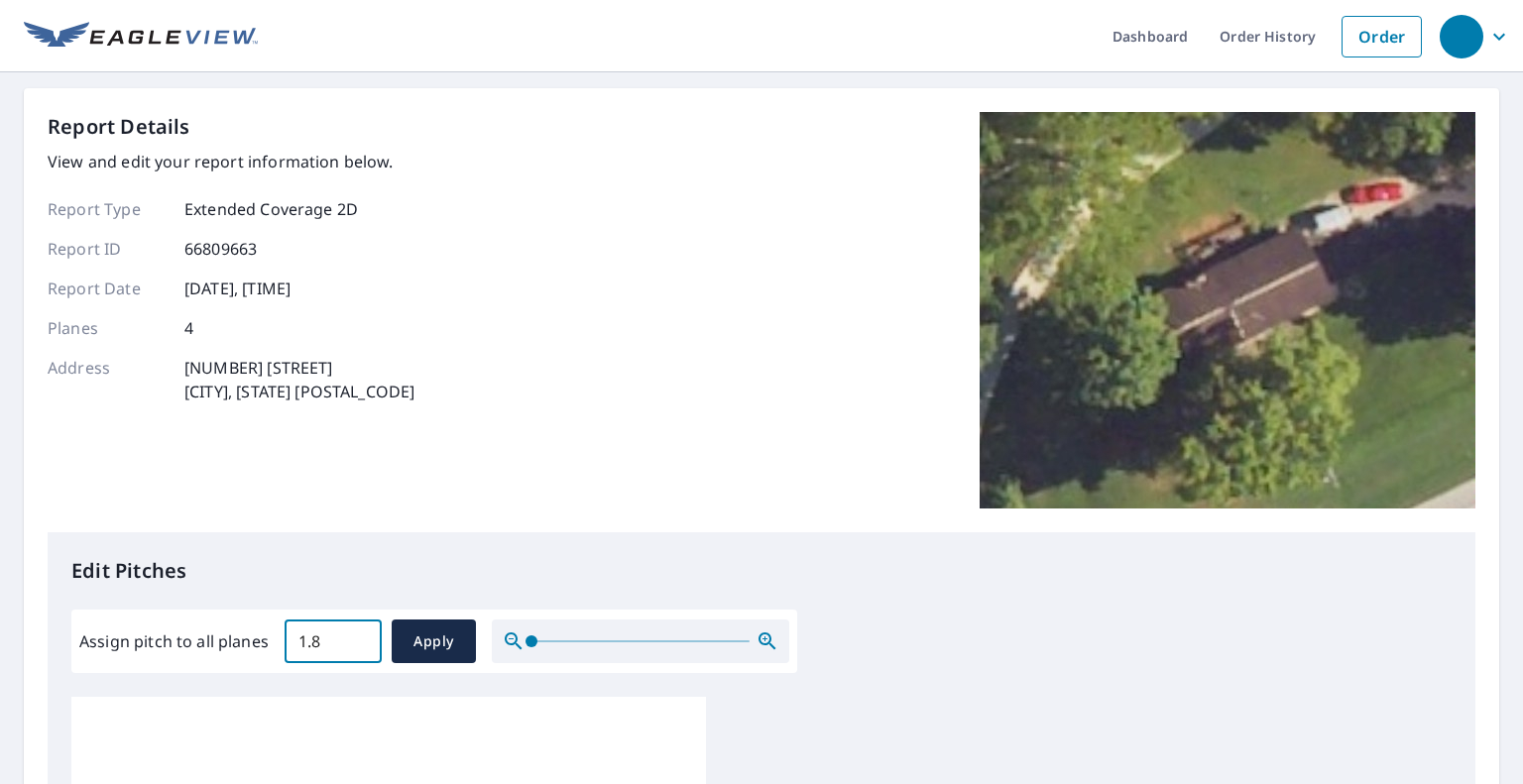 click on "1.8" at bounding box center (333, 641) 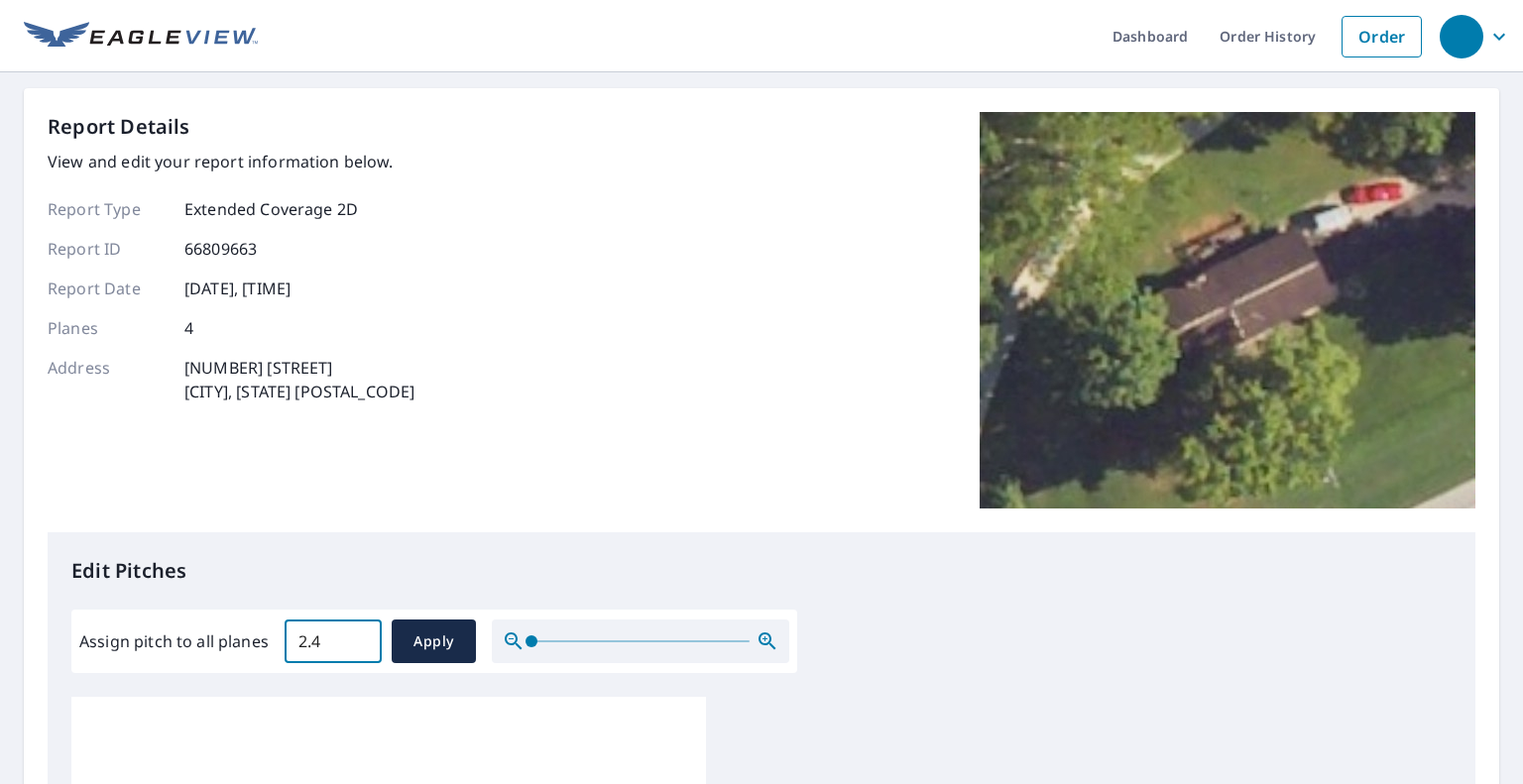 click on "2.4" at bounding box center (333, 641) 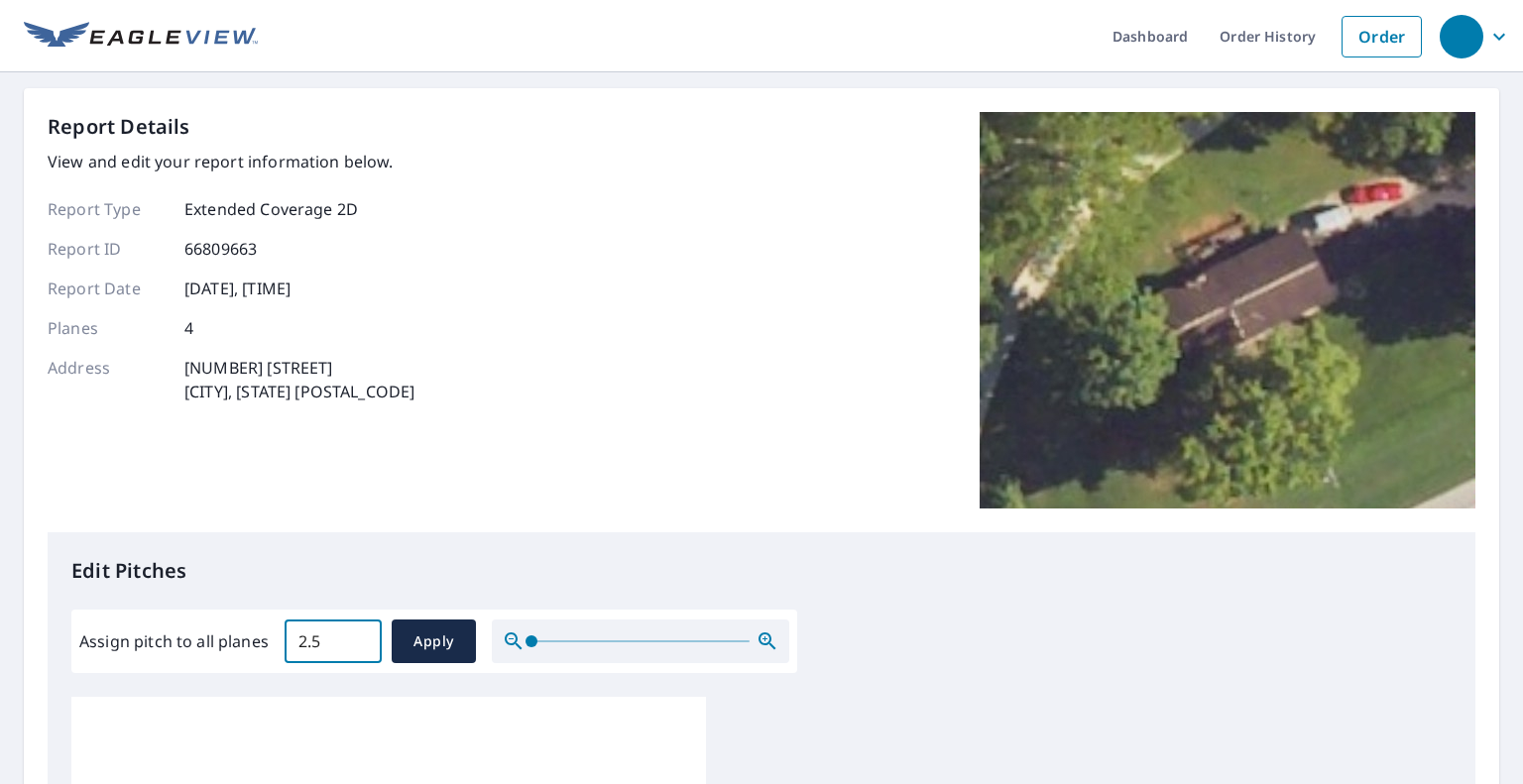 click on "2.5" at bounding box center [333, 641] 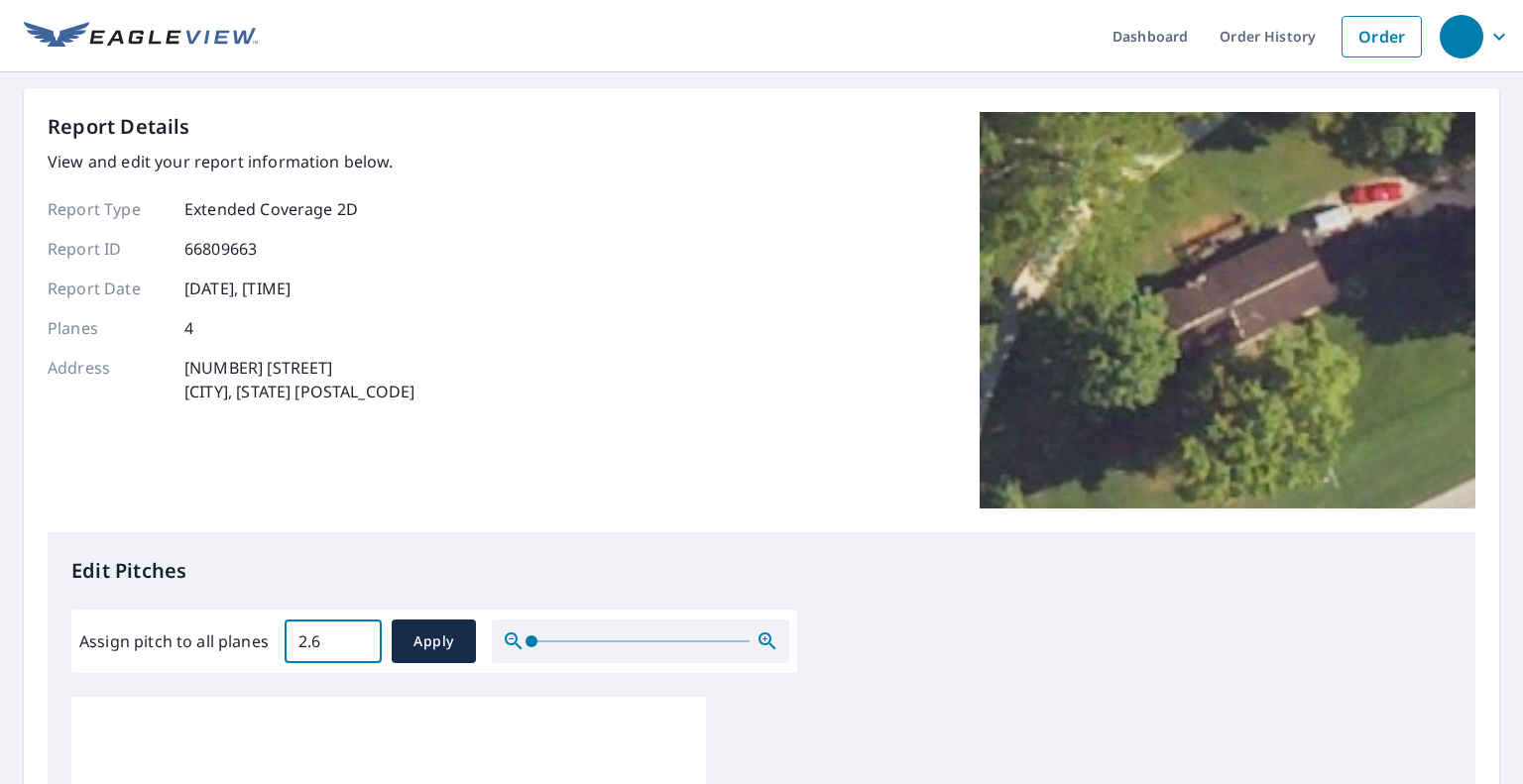 click on "2.6" at bounding box center (333, 641) 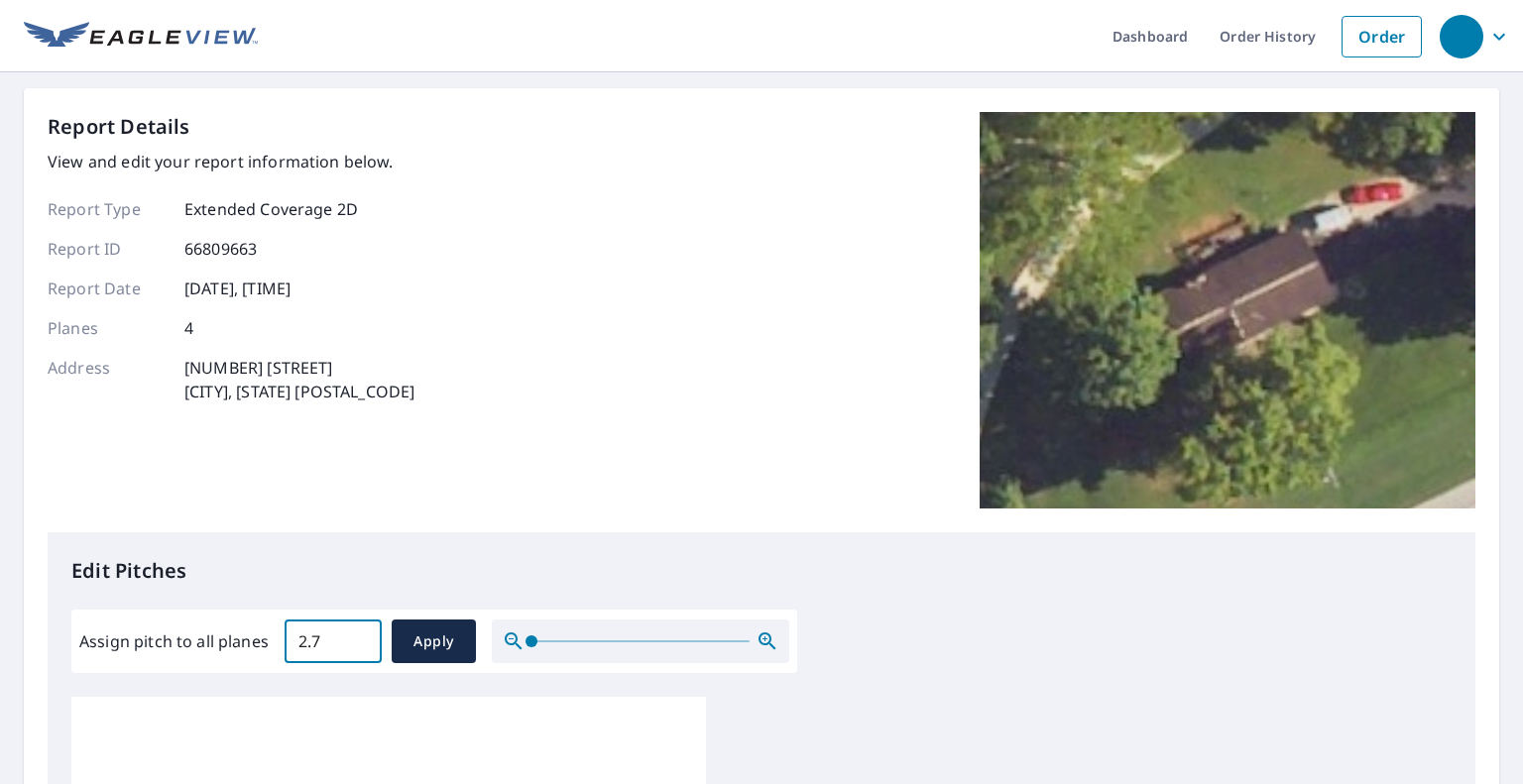 click on "2.7" at bounding box center (333, 641) 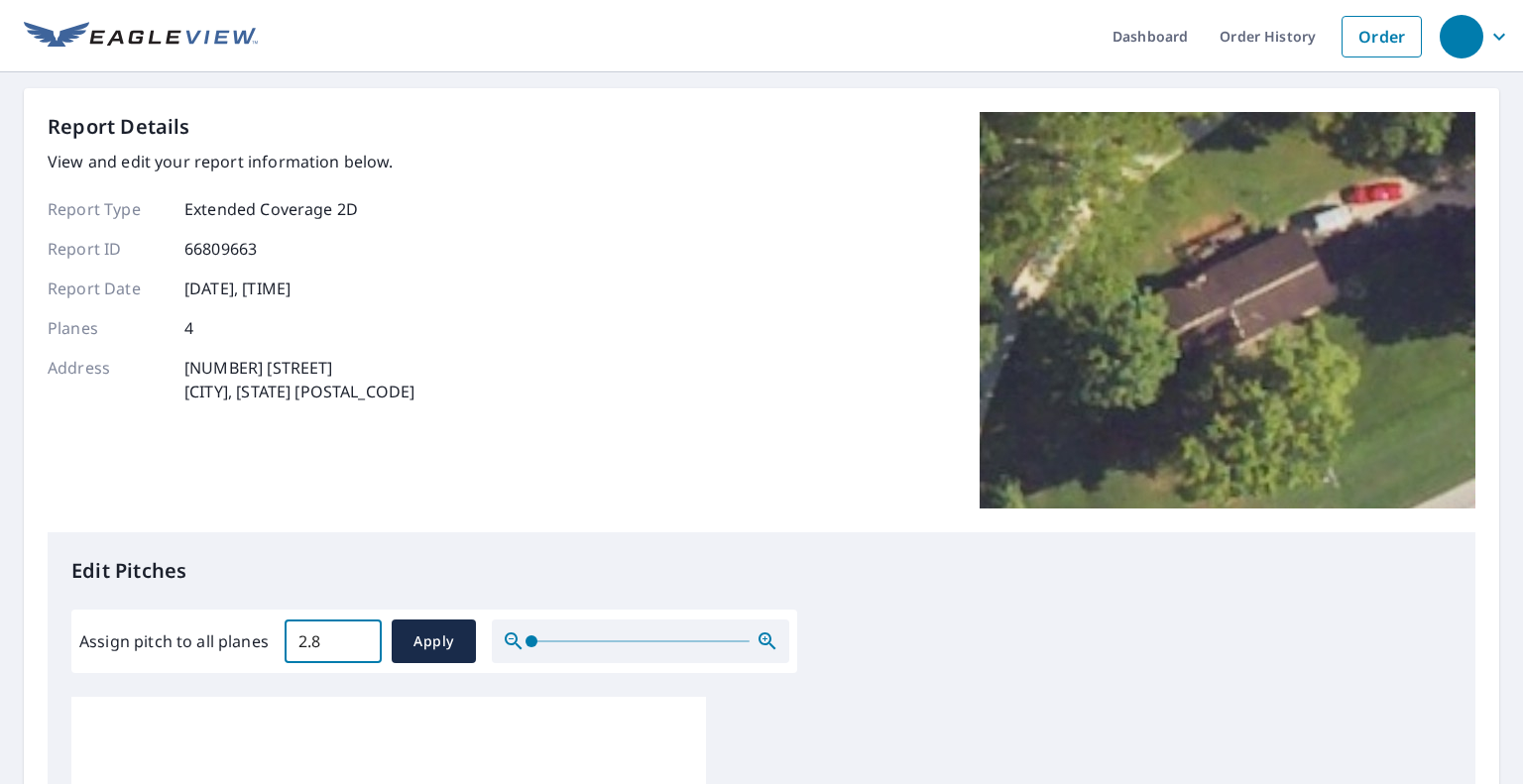 click on "2.8" at bounding box center [333, 641] 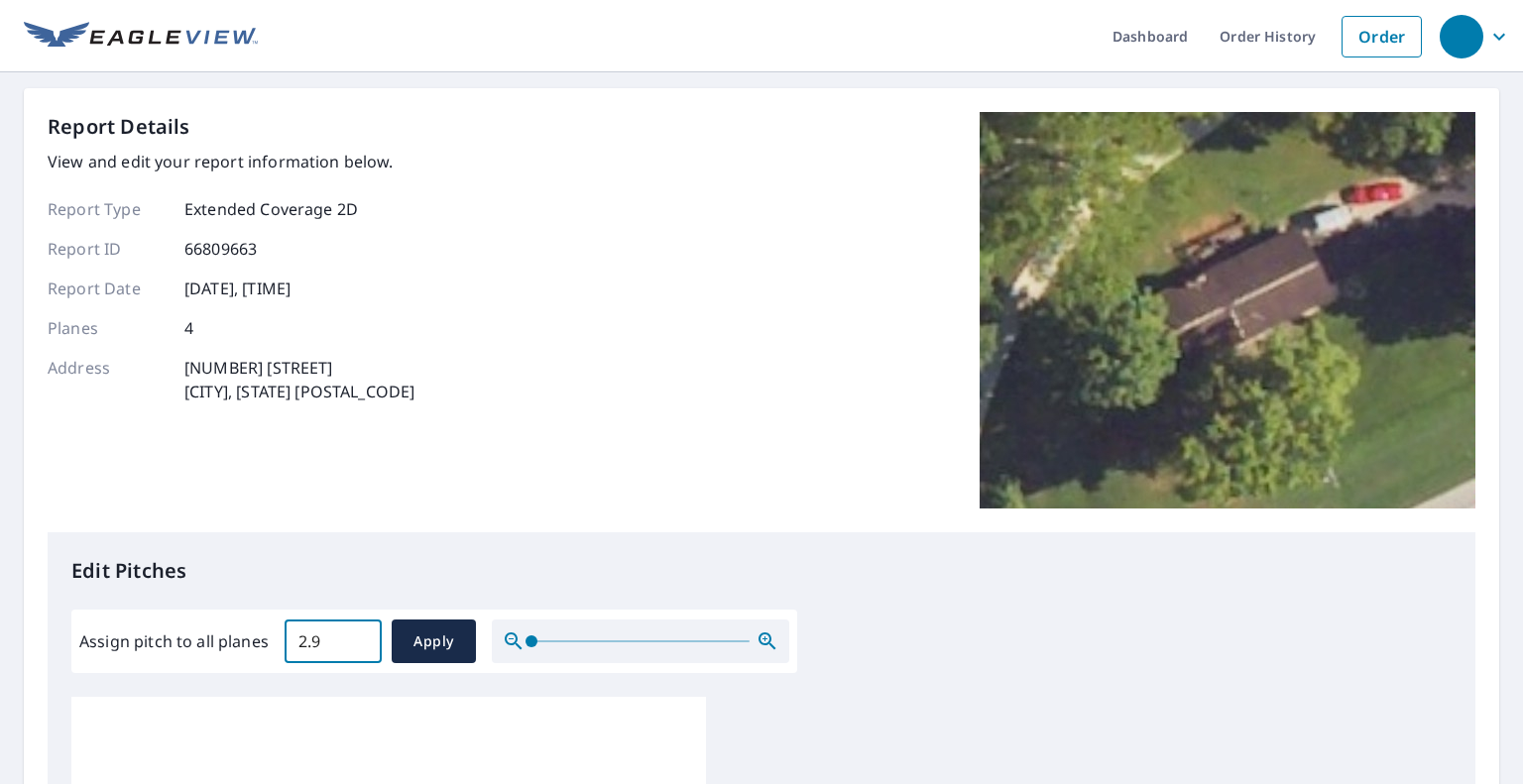 click on "2.9" at bounding box center [333, 641] 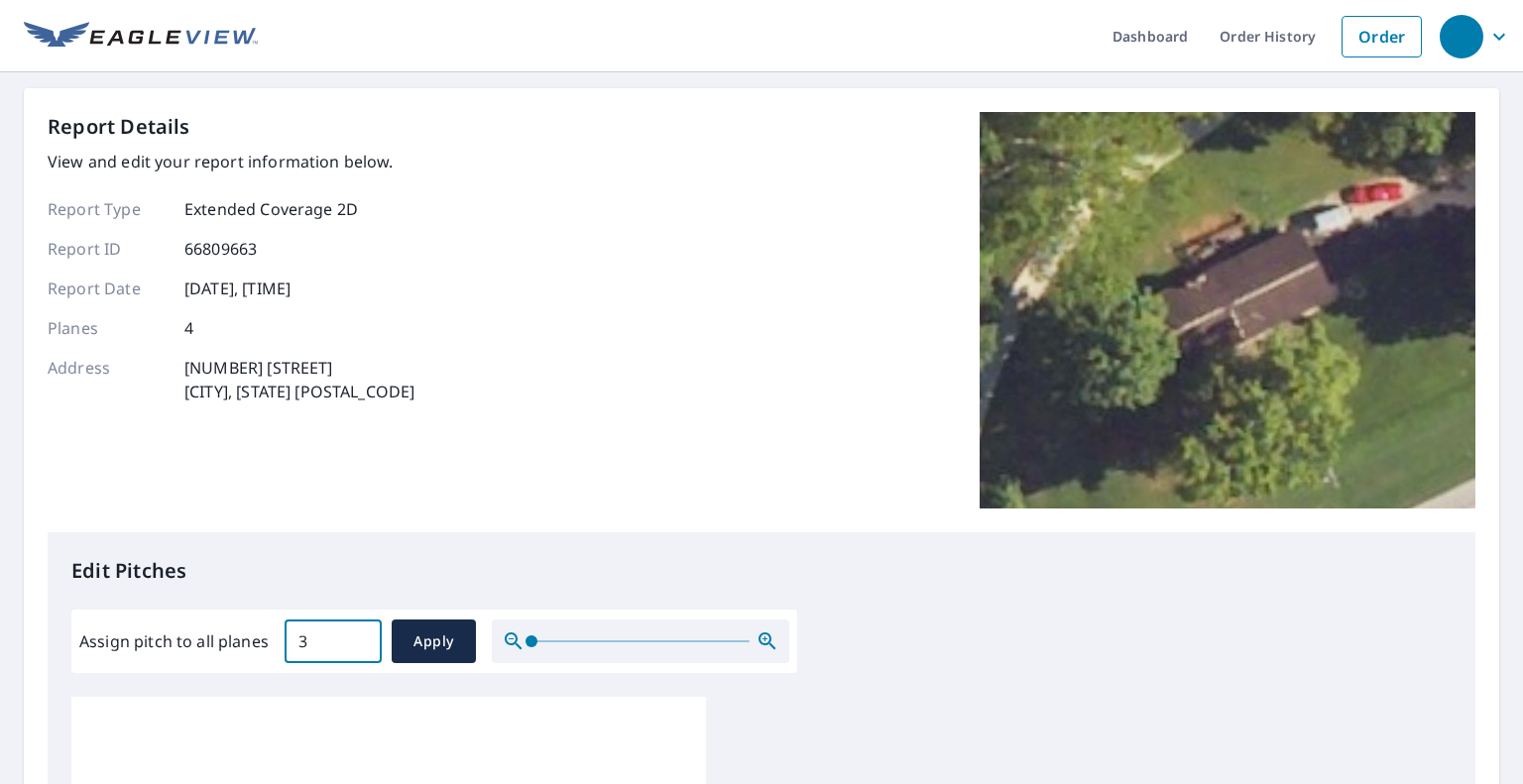 click on "3" at bounding box center (333, 641) 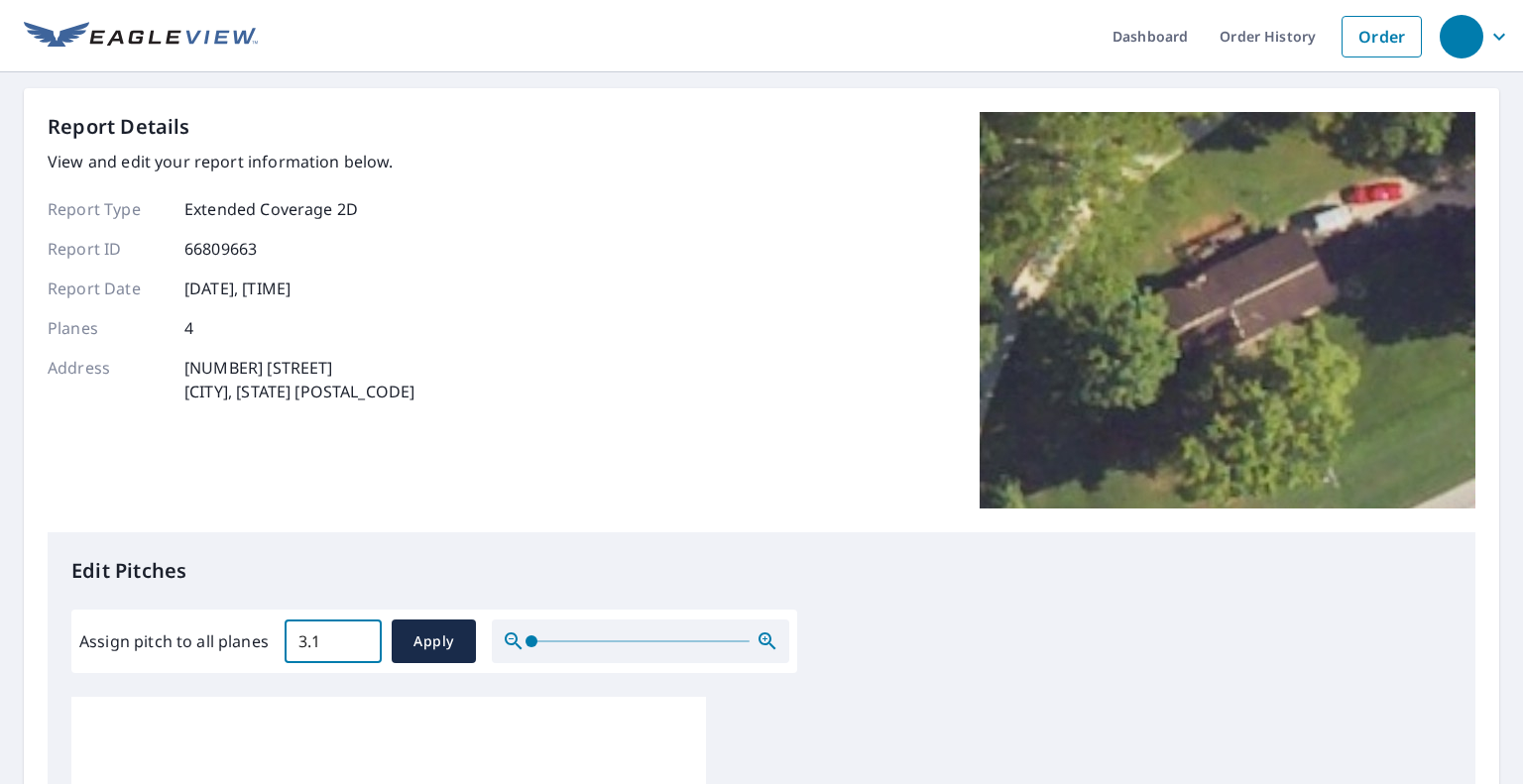click on "3.1" at bounding box center [333, 641] 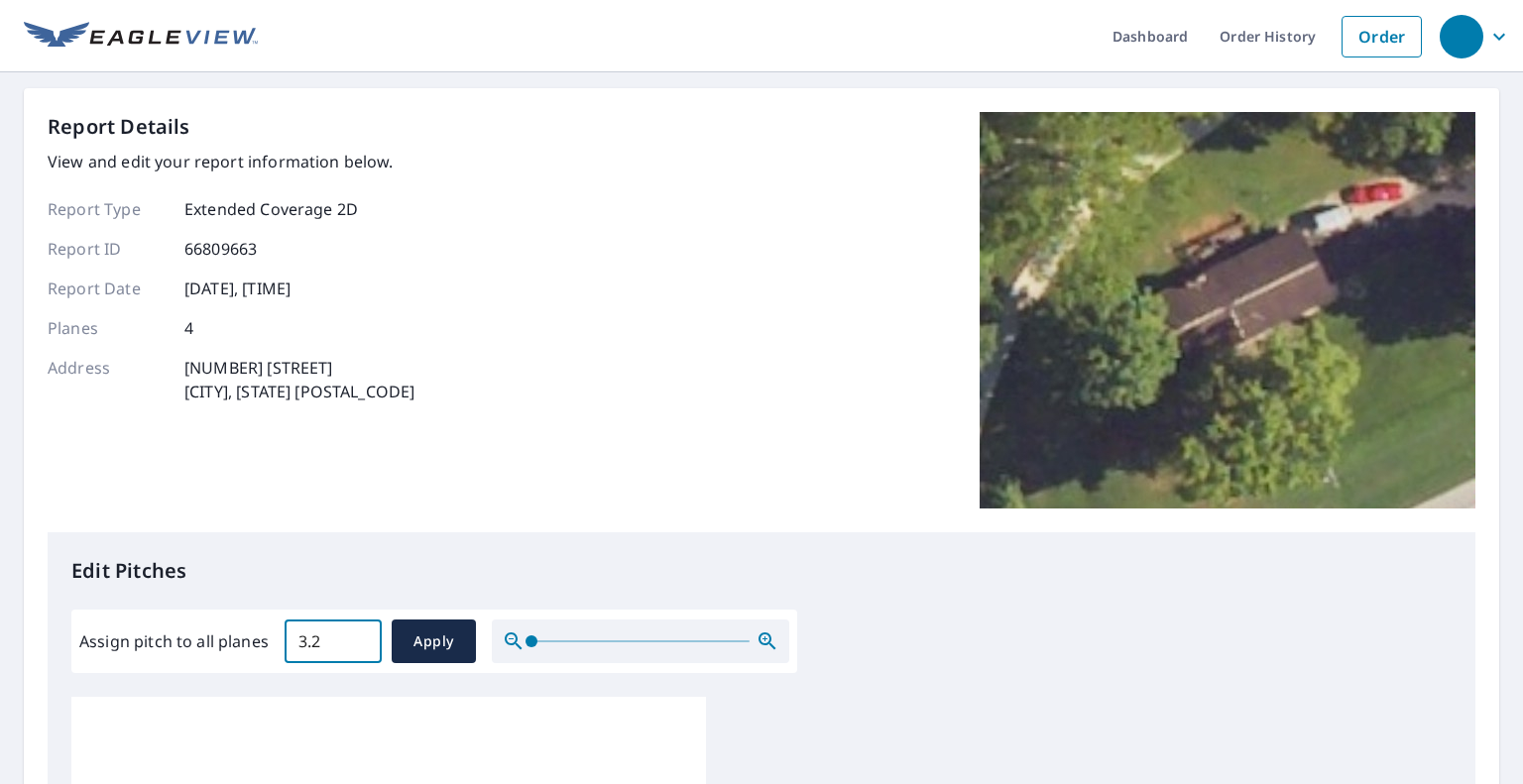 click on "3.2" at bounding box center [333, 641] 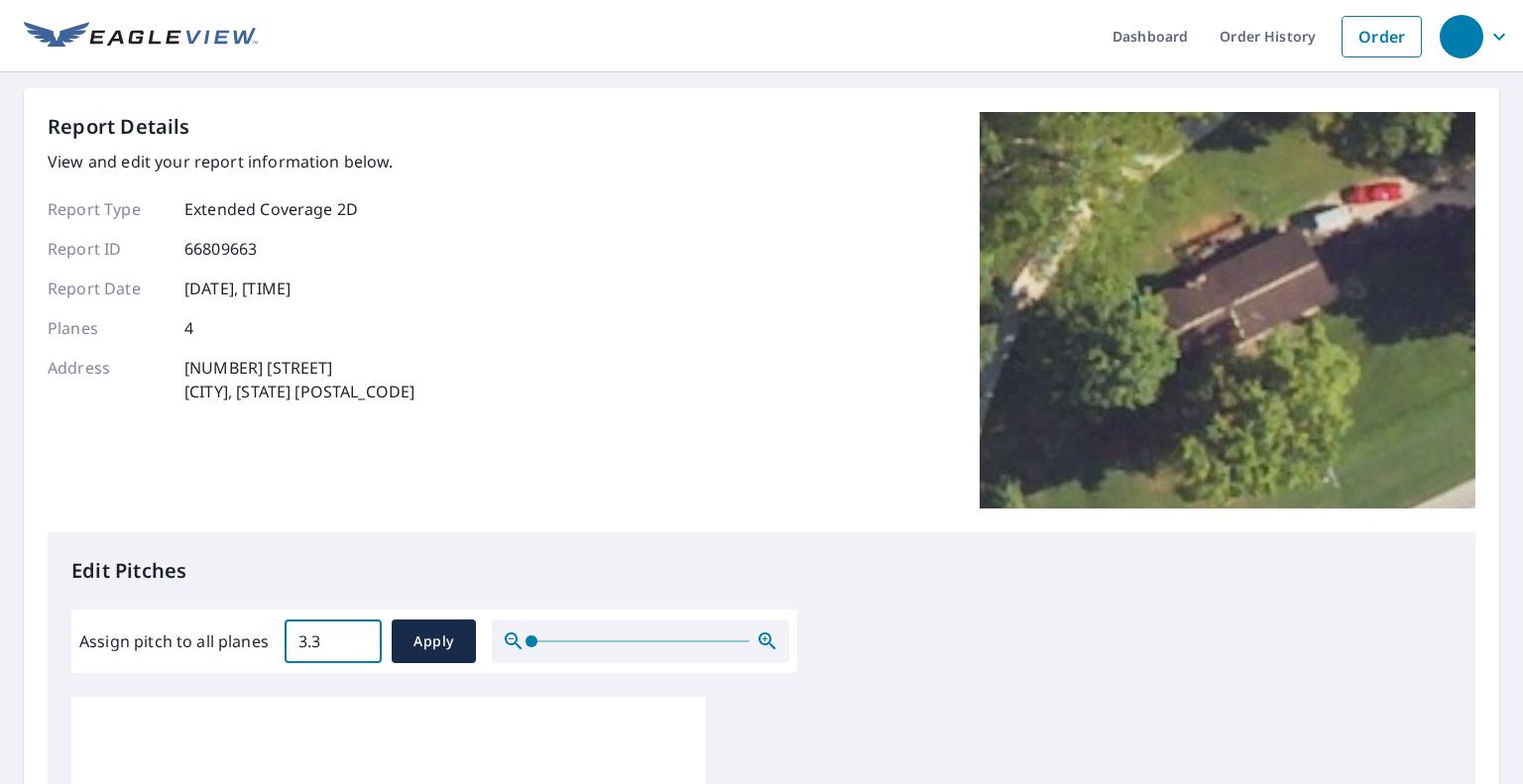 click on "3.3" at bounding box center [333, 641] 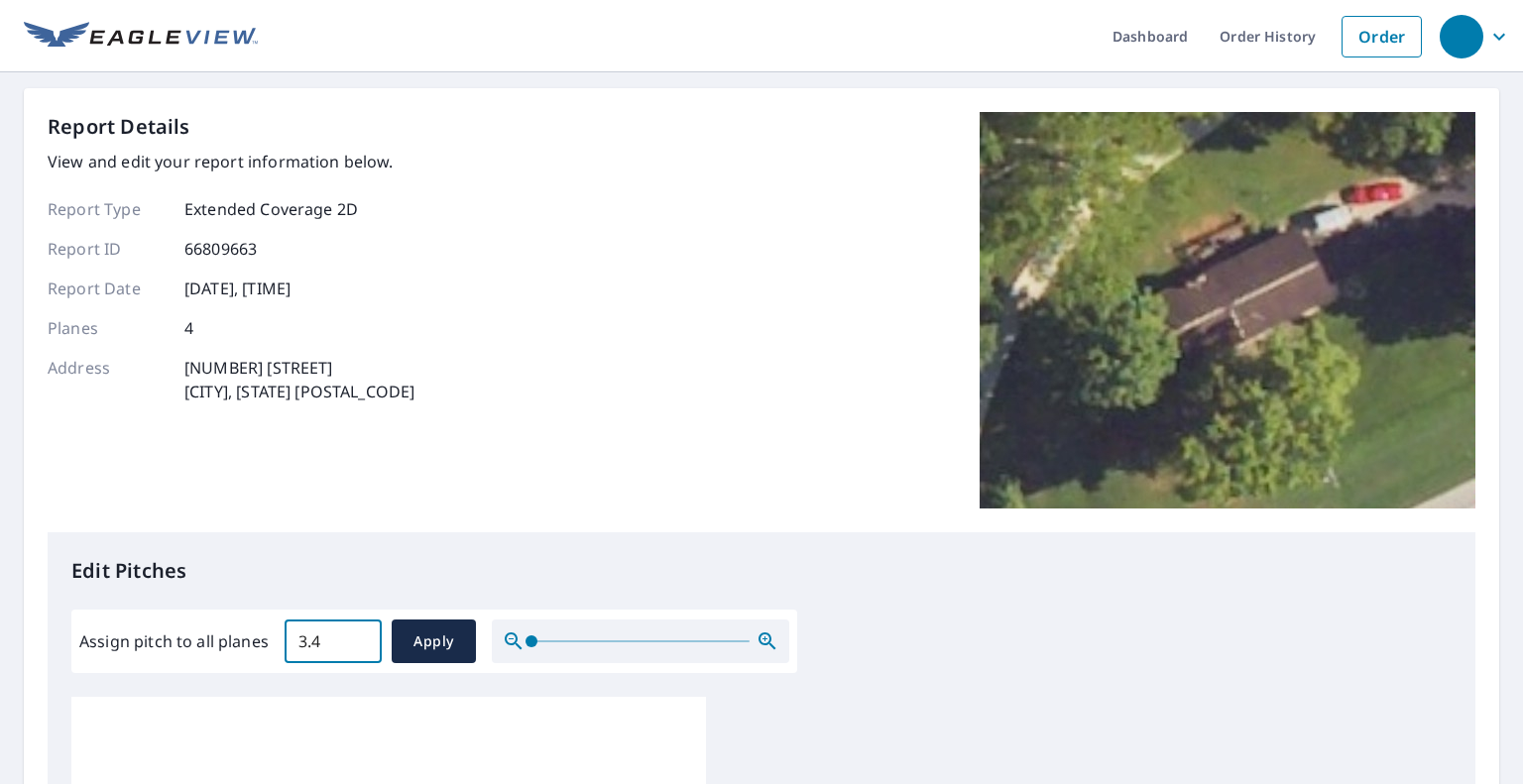 click on "3.4" at bounding box center (333, 641) 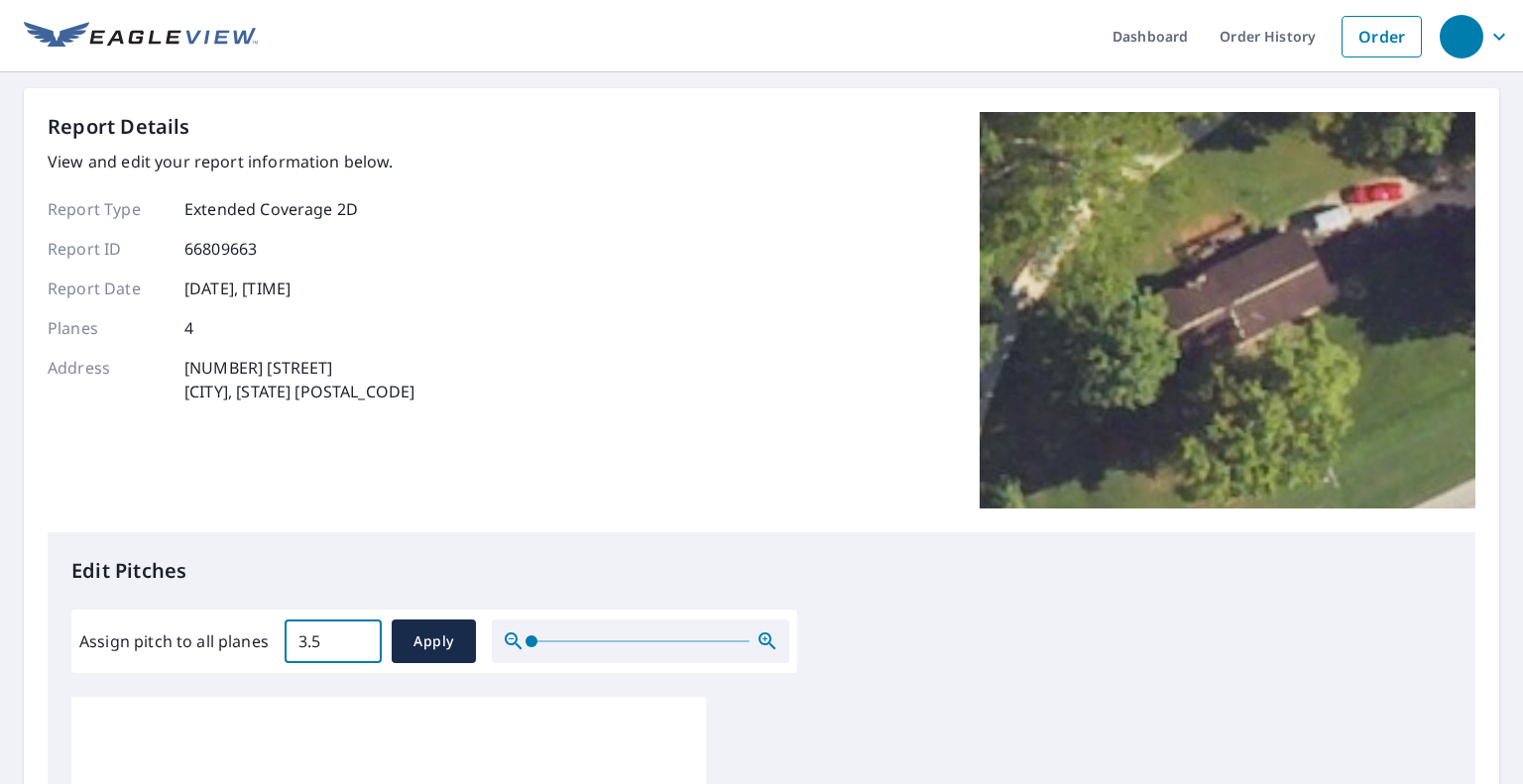 click on "3.5" at bounding box center (333, 641) 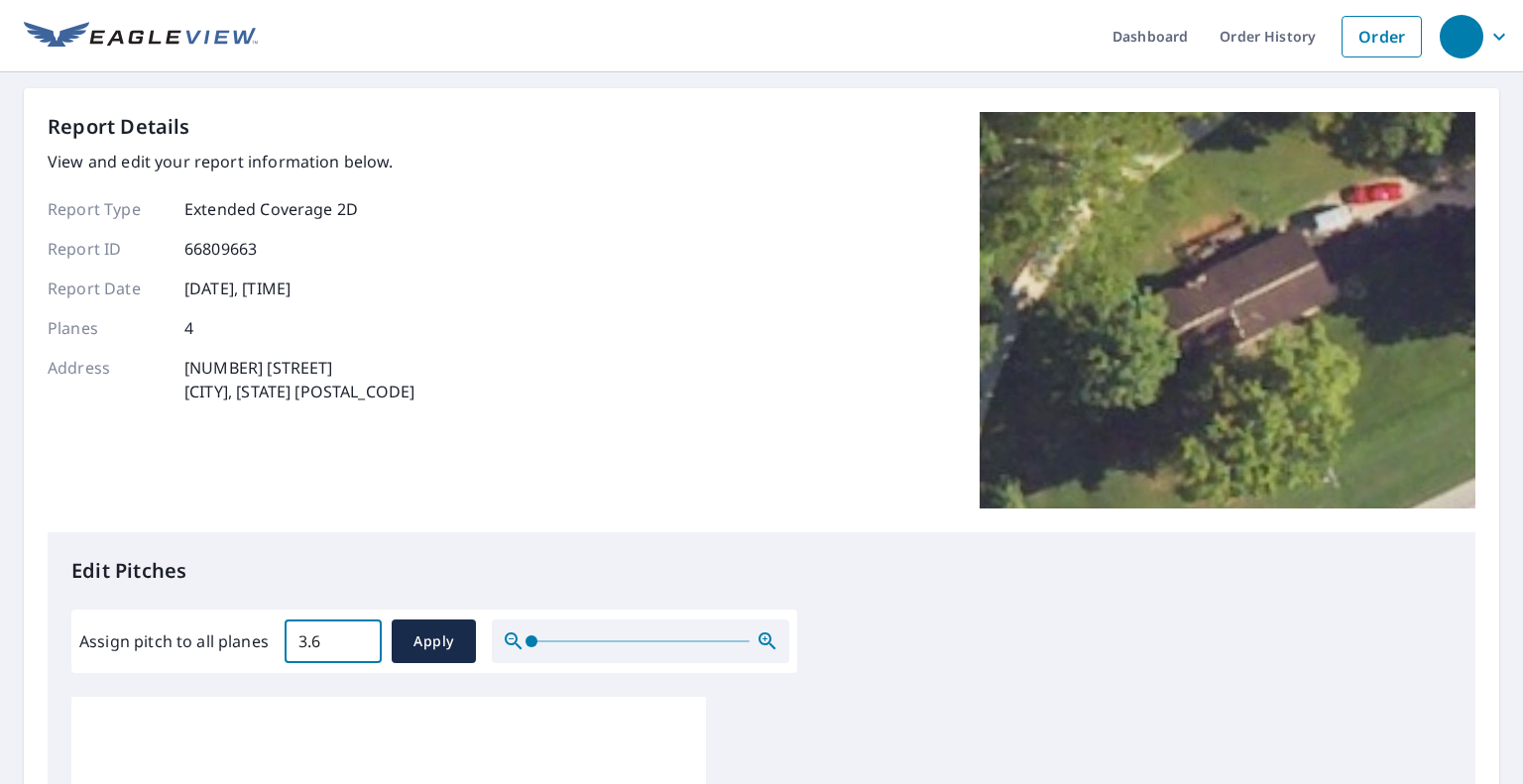 click on "3.6" at bounding box center (333, 641) 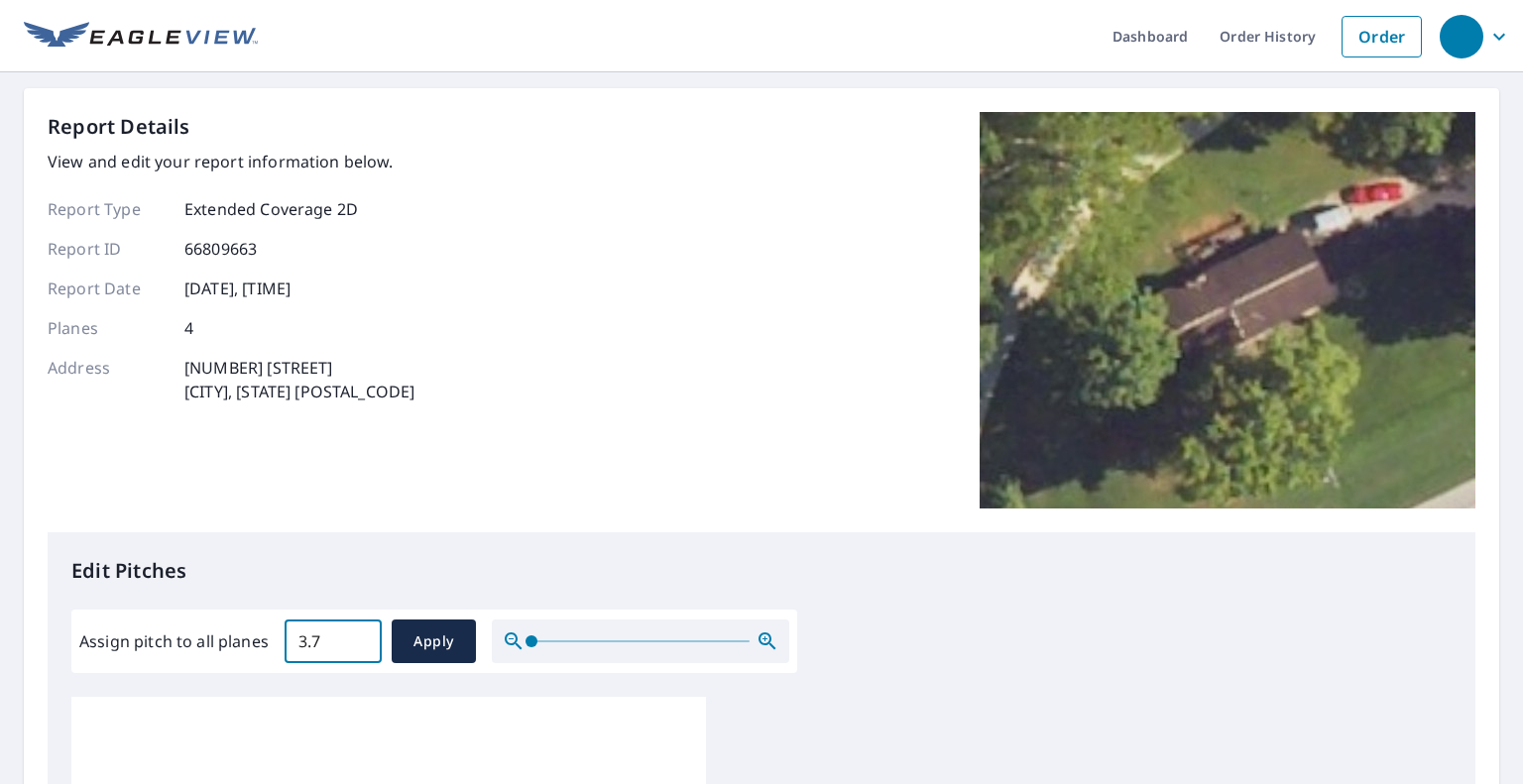 click on "3.7" at bounding box center [333, 641] 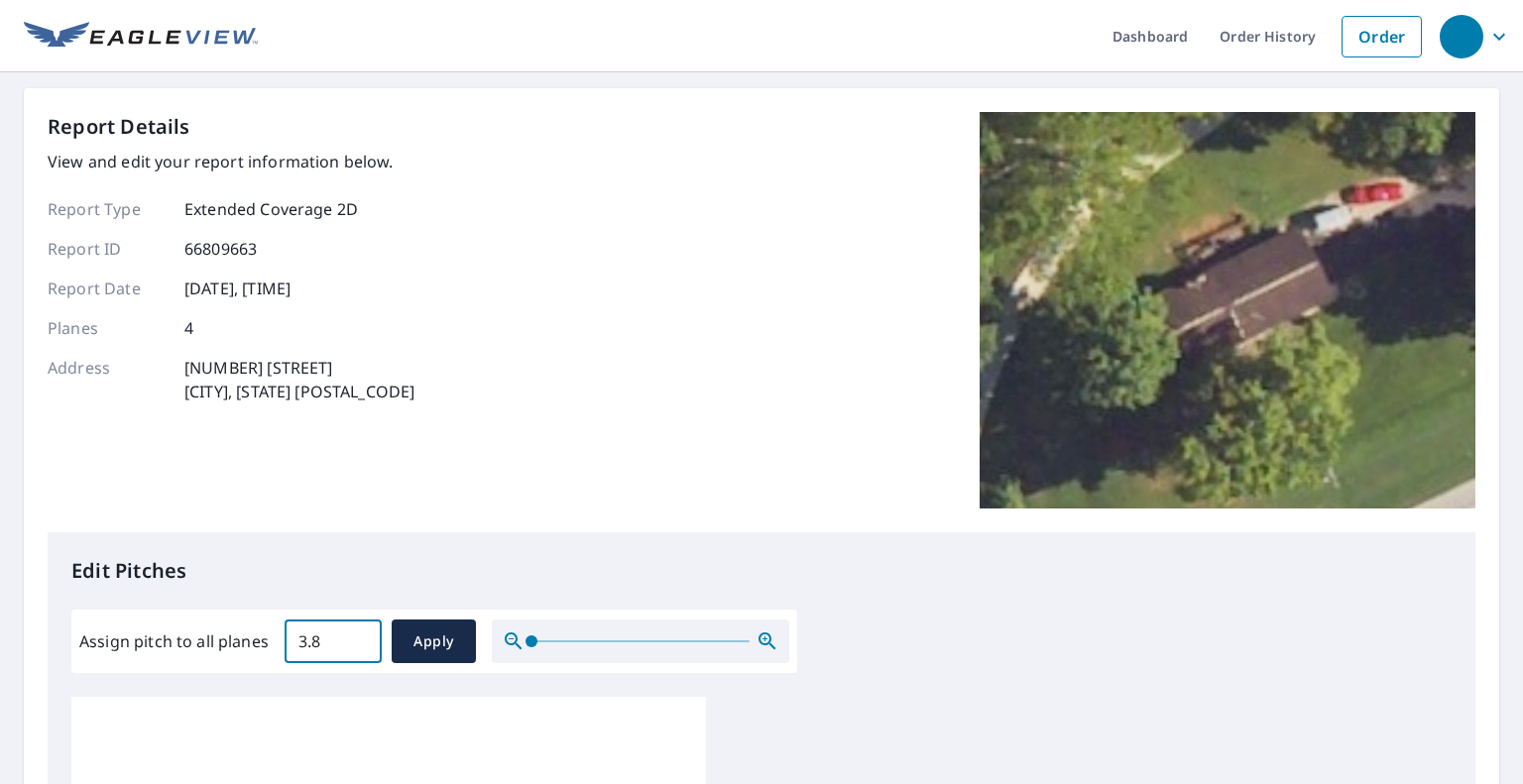 click on "3.8" at bounding box center [333, 641] 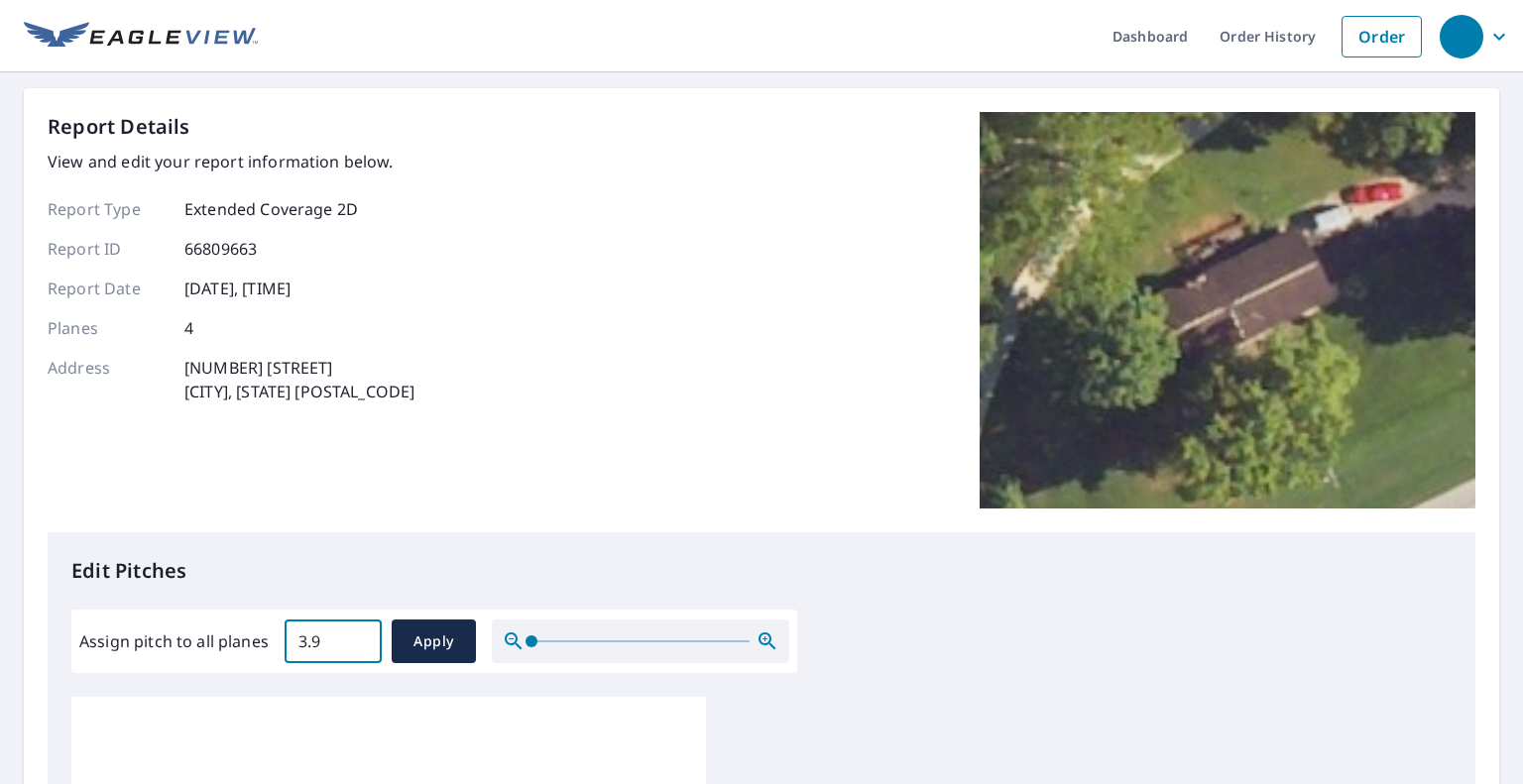 click on "3.9" at bounding box center [333, 641] 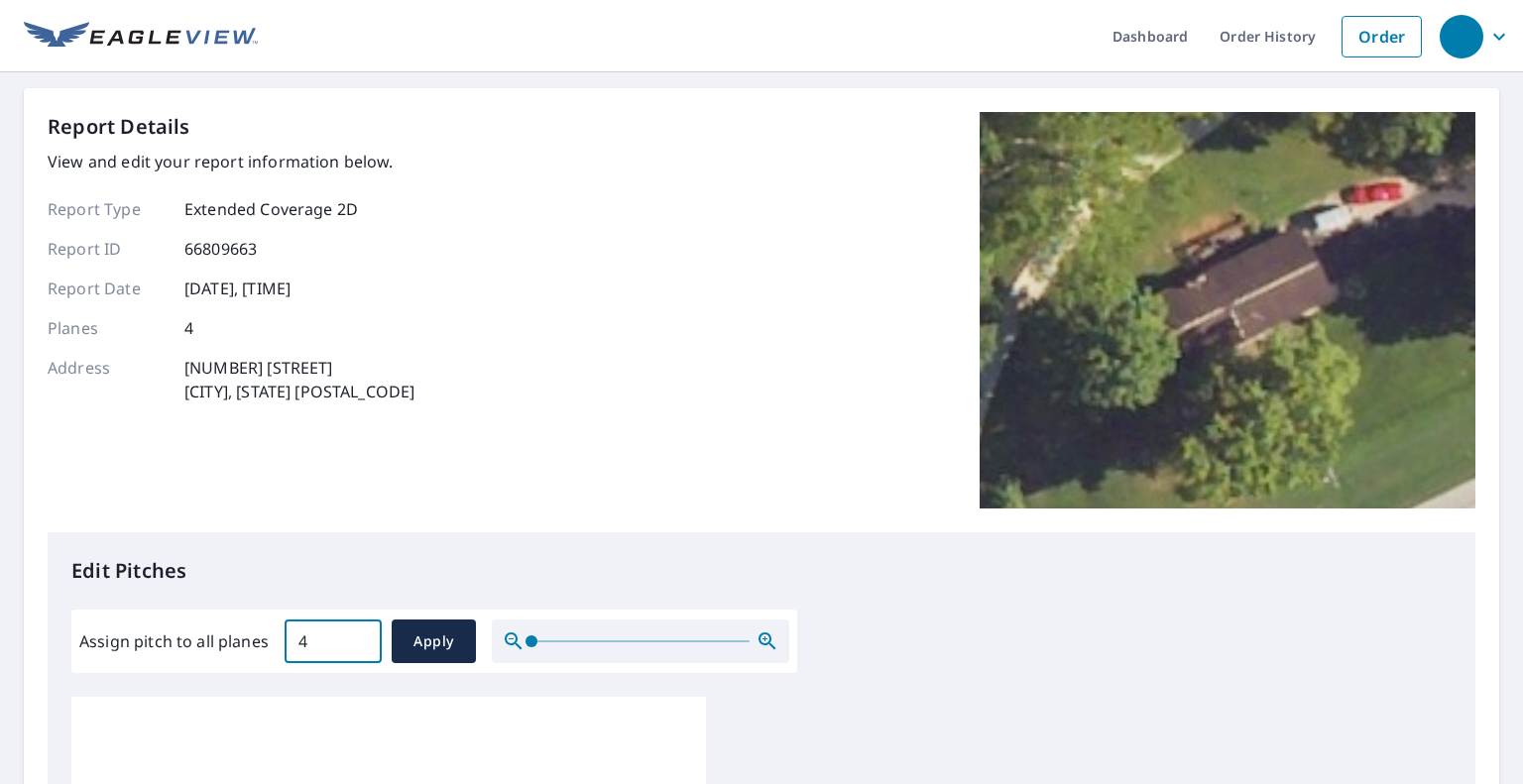 click on "4" at bounding box center [333, 641] 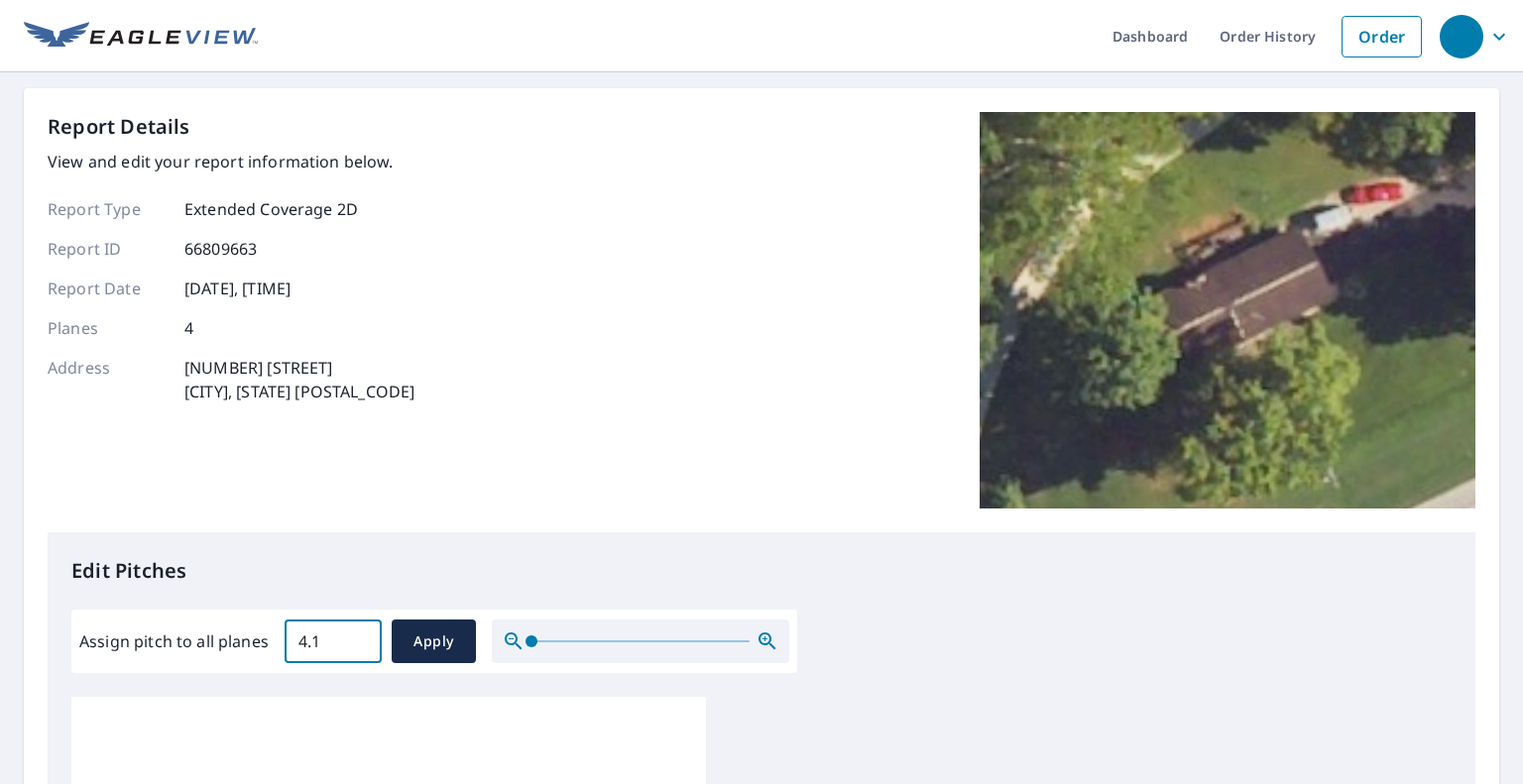 click on "4.1" at bounding box center [333, 641] 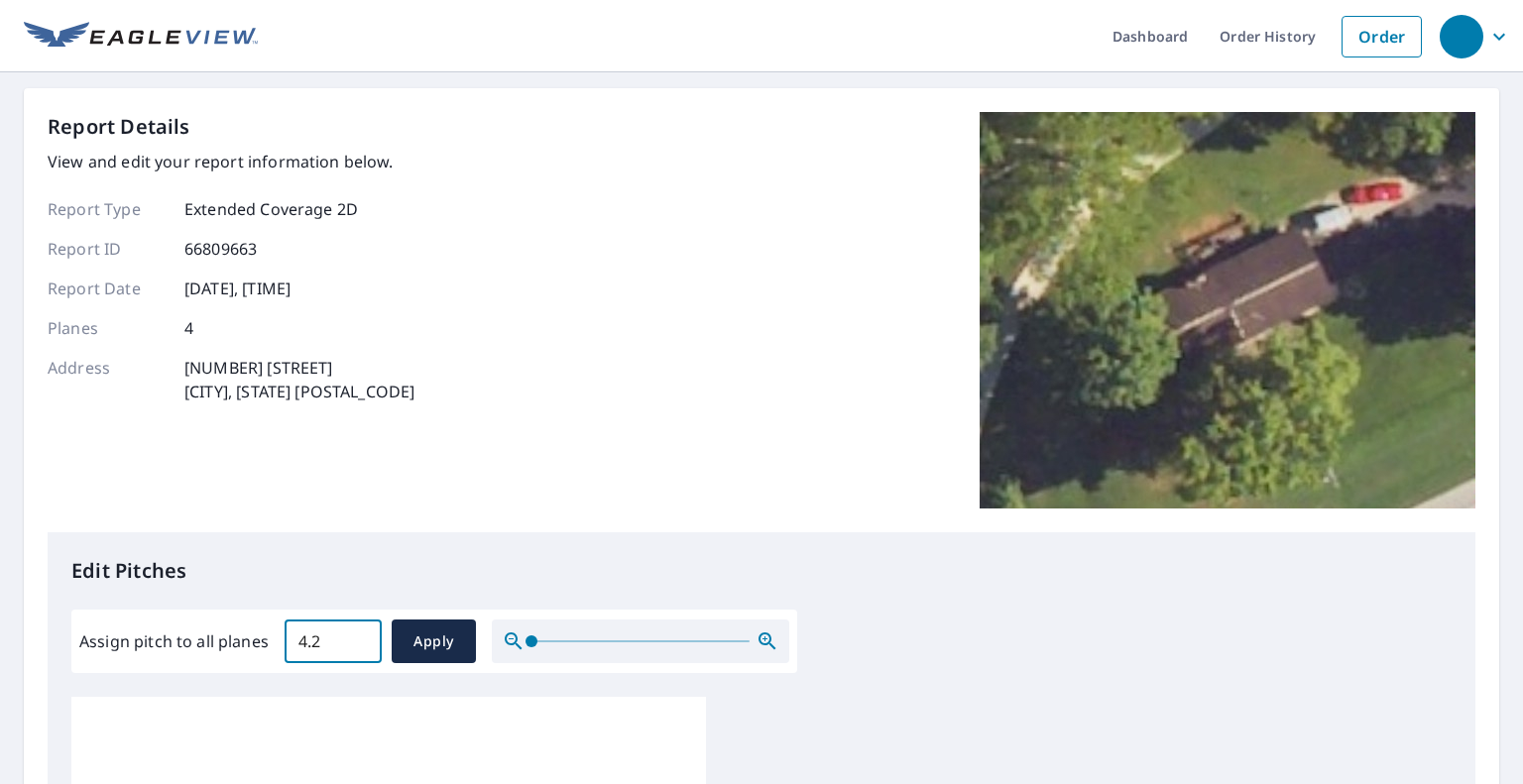 click on "4.2" at bounding box center [333, 641] 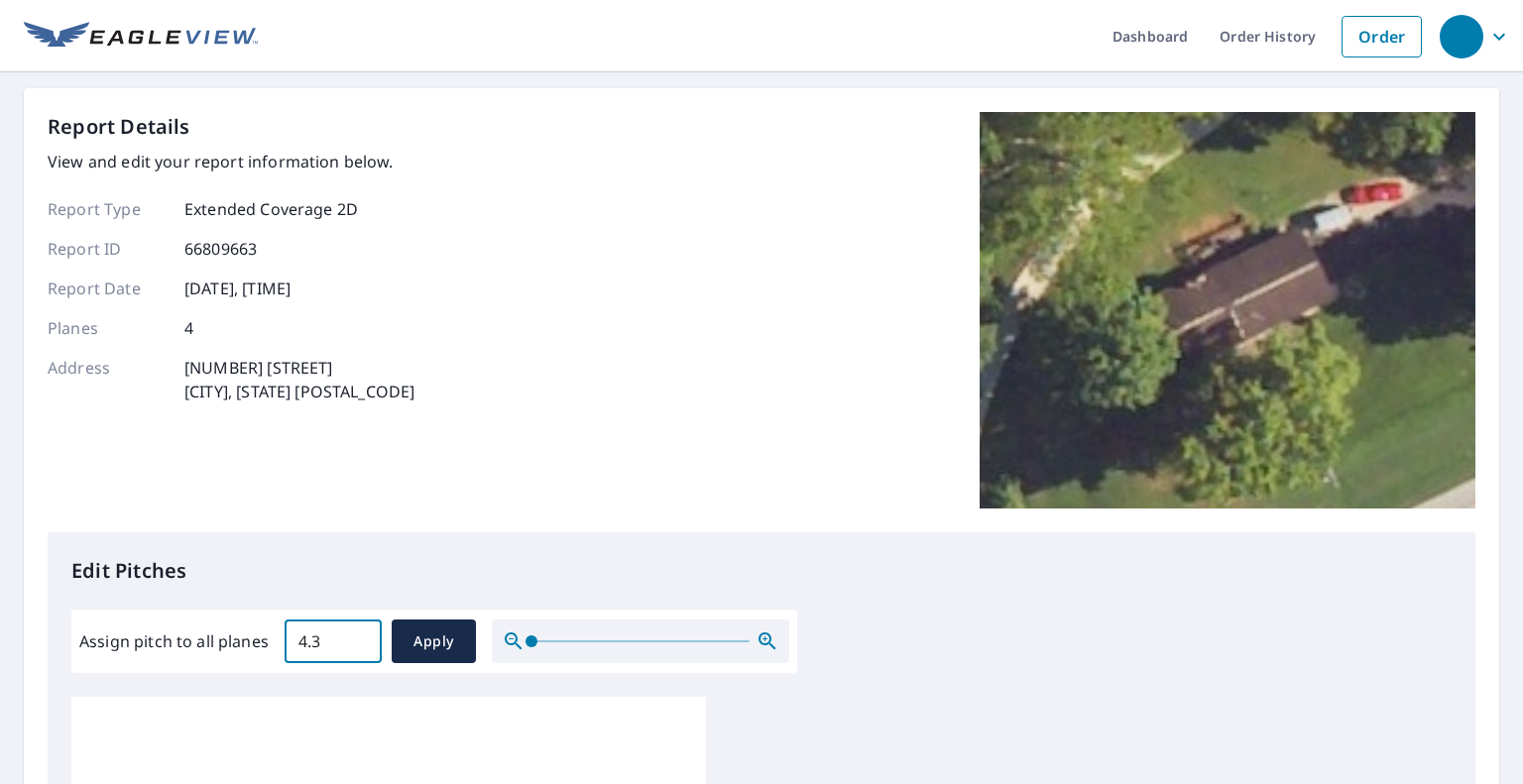 click on "4.3" at bounding box center [333, 641] 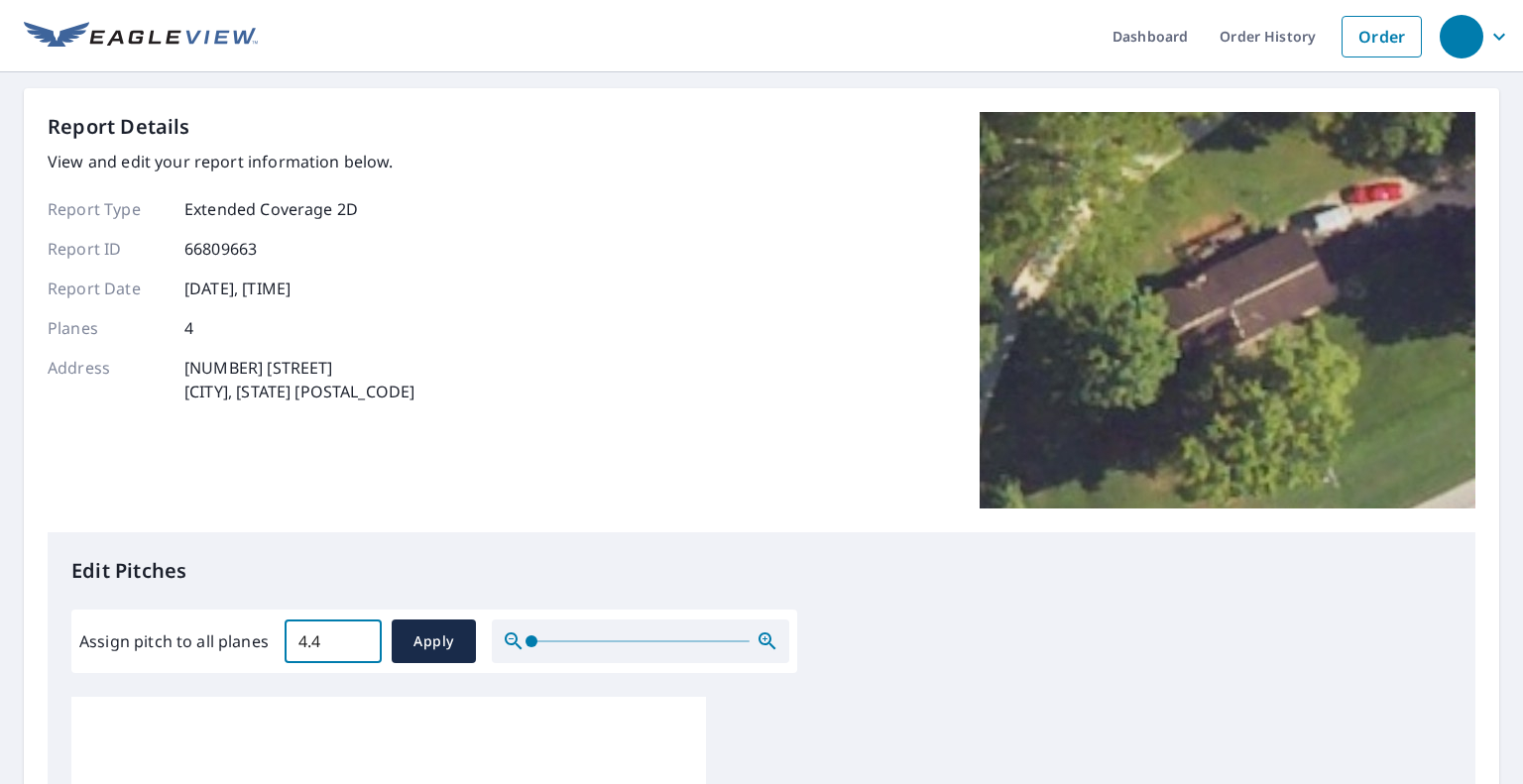 click on "4.4" at bounding box center (333, 641) 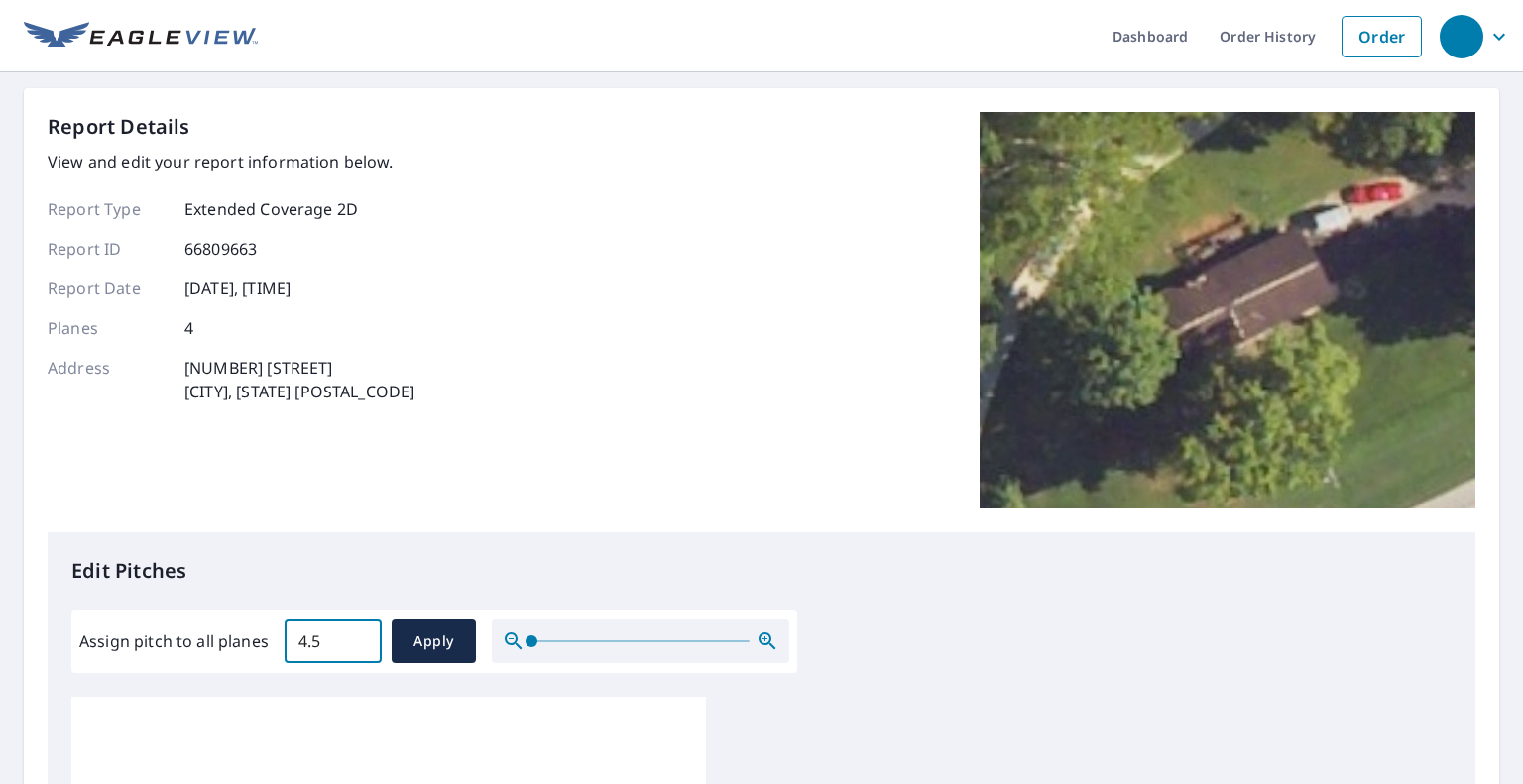 click on "4.5" at bounding box center [333, 641] 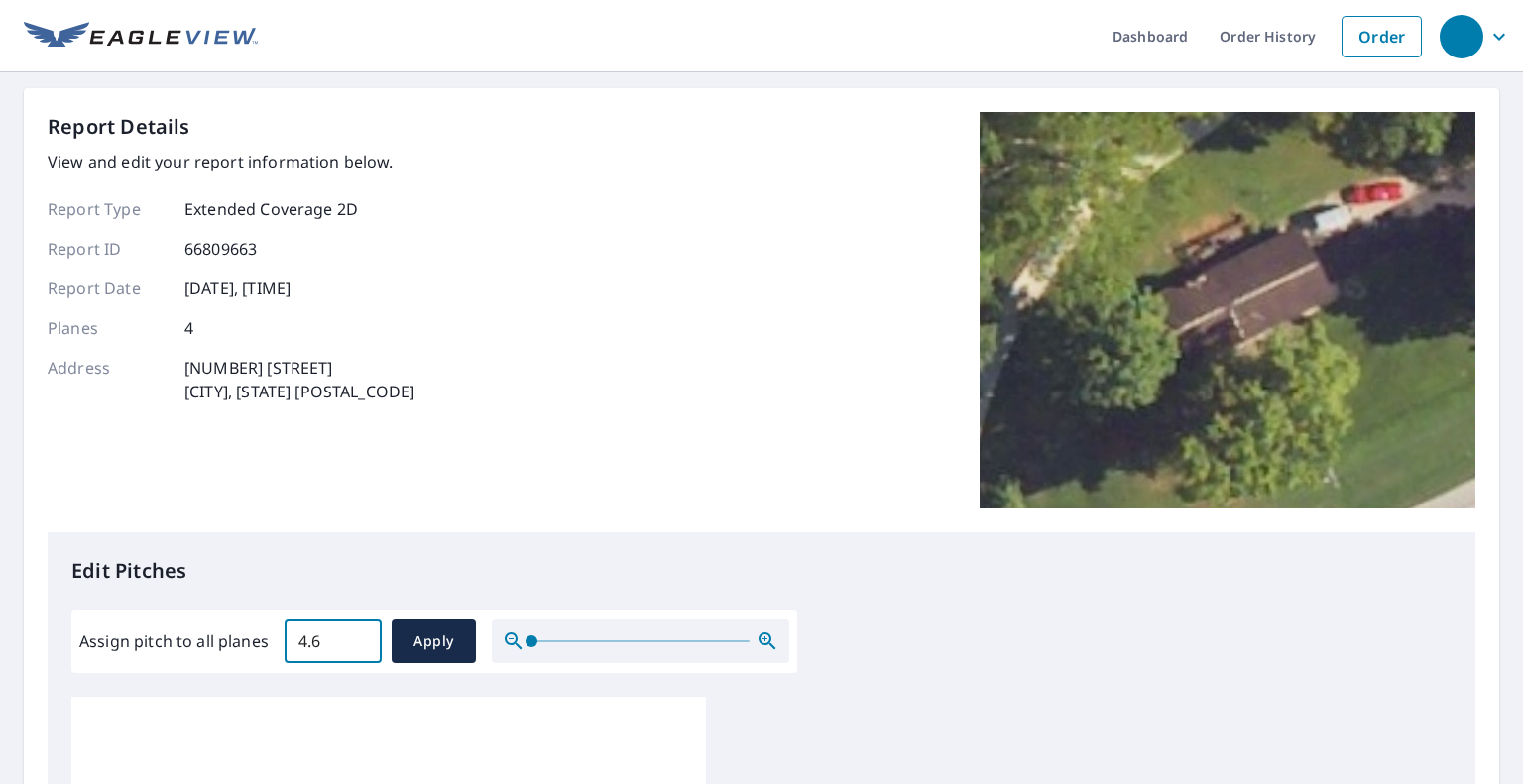 click on "4.6" at bounding box center (333, 641) 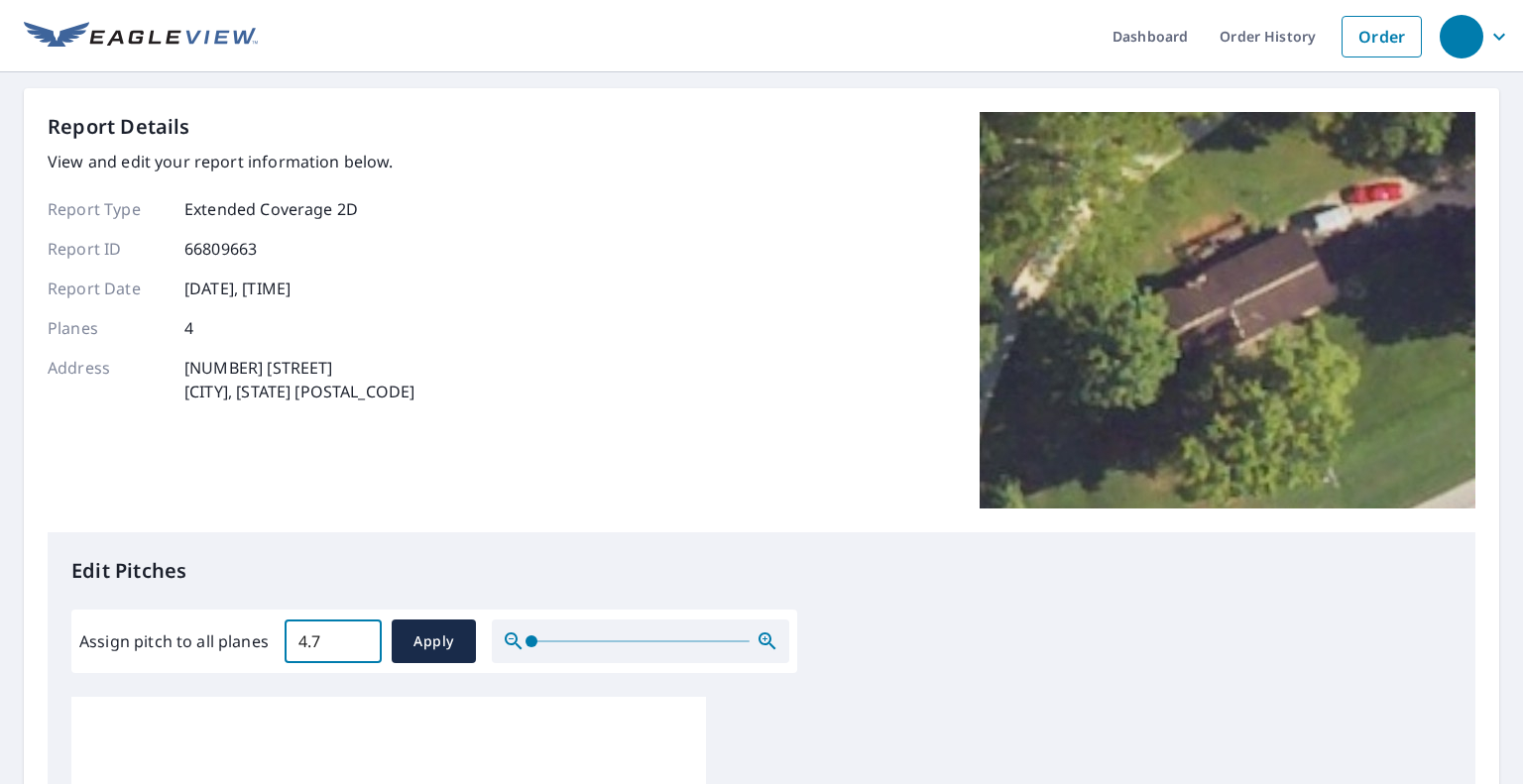 click on "4.7" at bounding box center [333, 641] 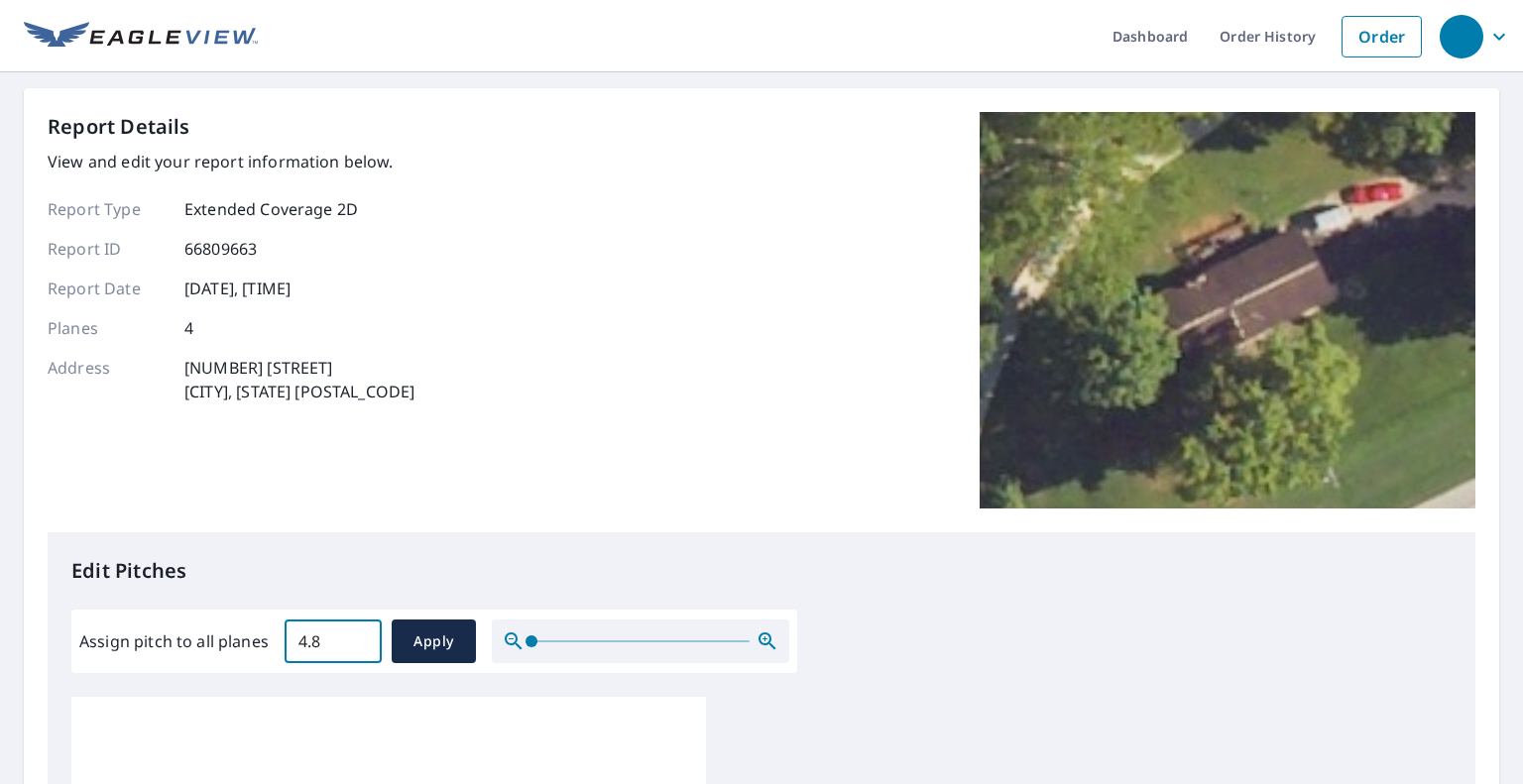 click on "4.8" at bounding box center [333, 641] 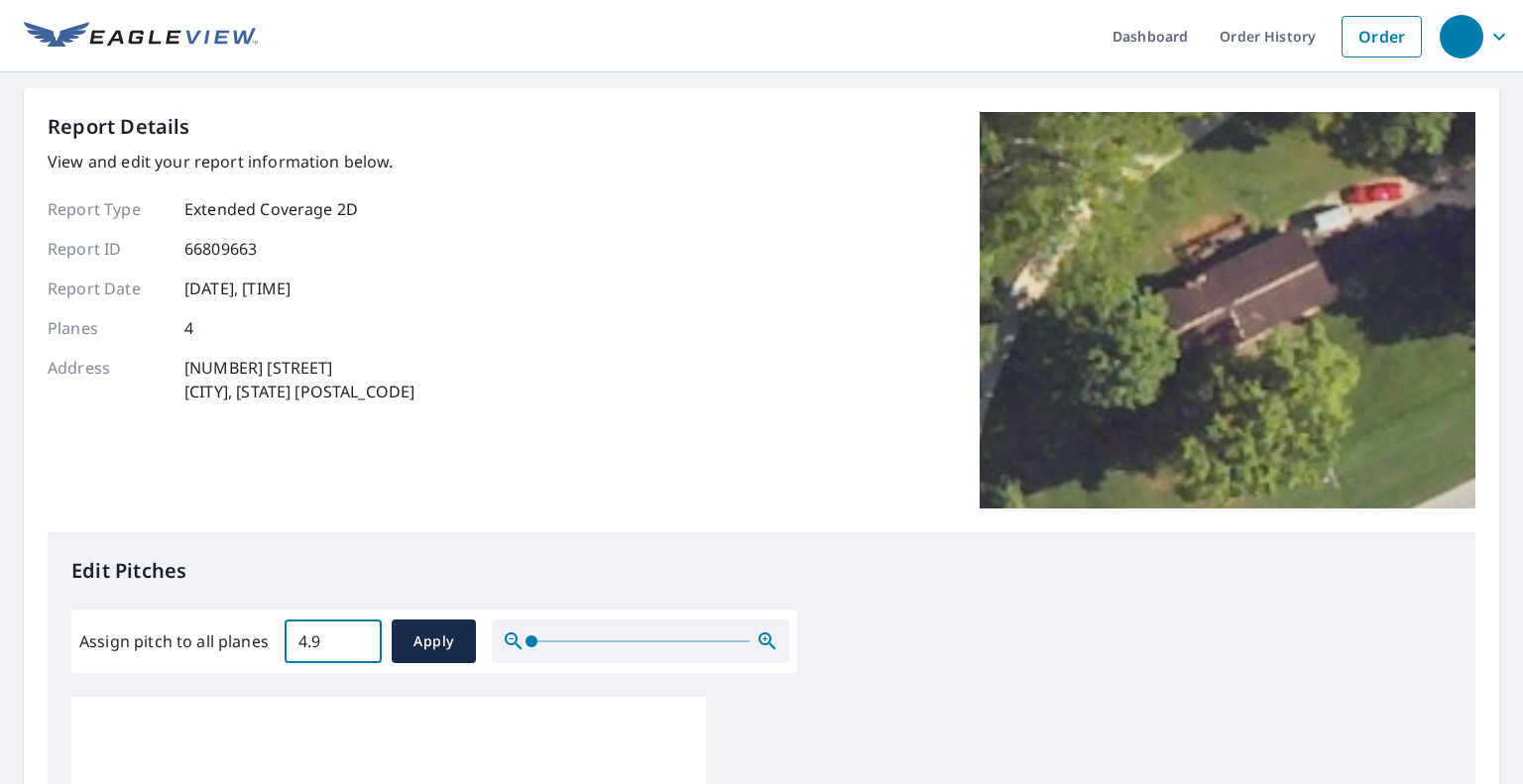 click on "4.9" at bounding box center [333, 641] 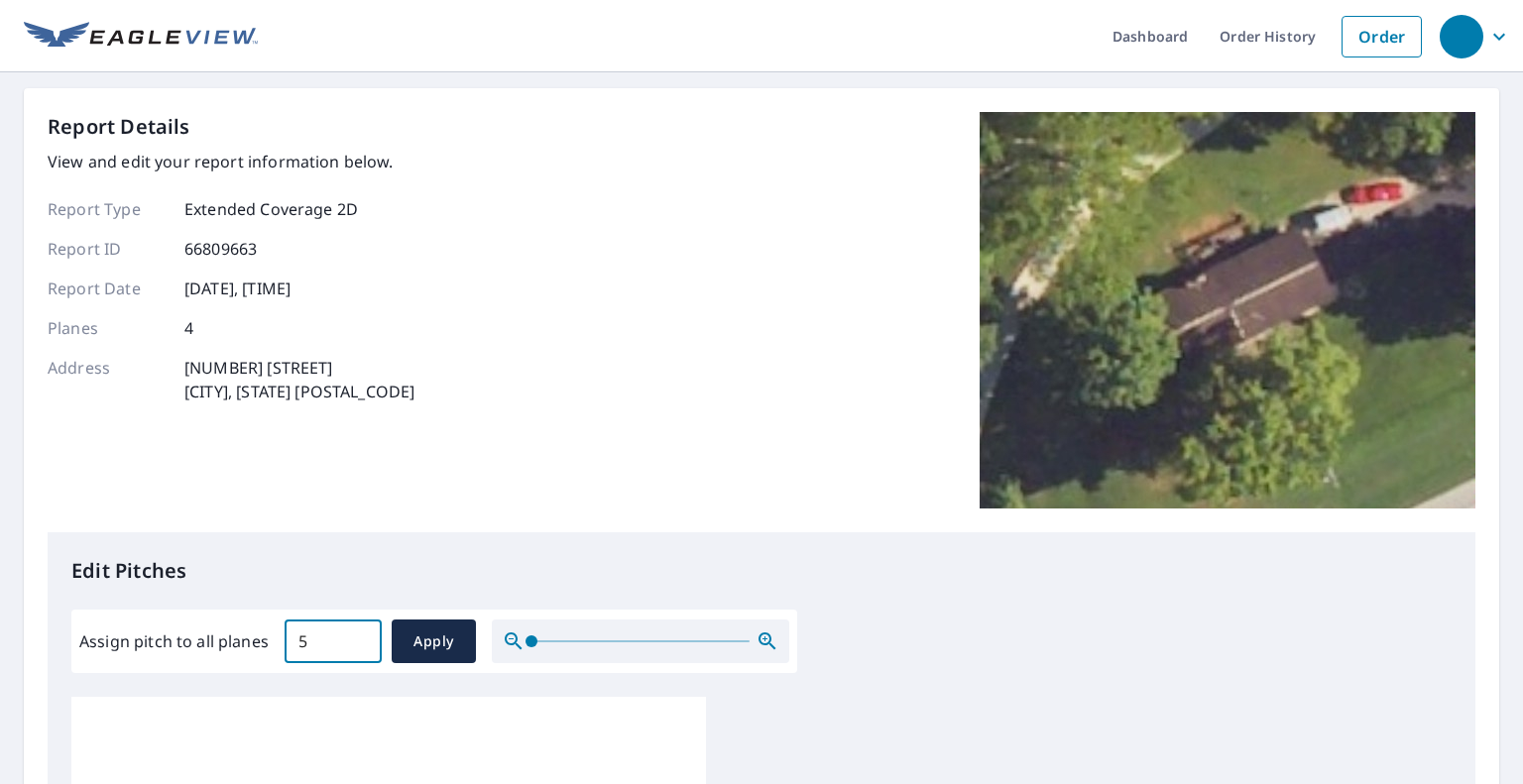 click on "5" at bounding box center (333, 641) 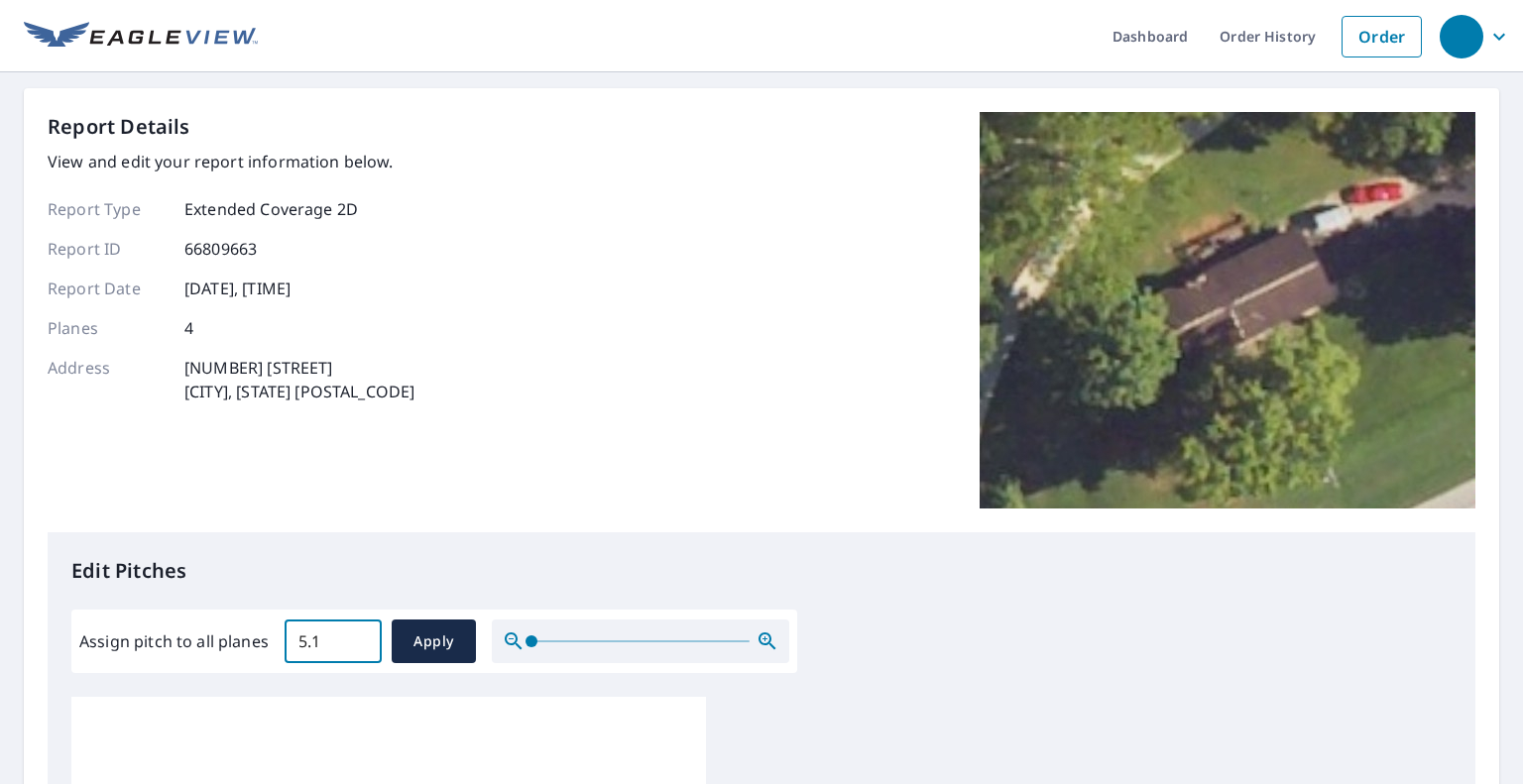 click on "5.1" at bounding box center [333, 641] 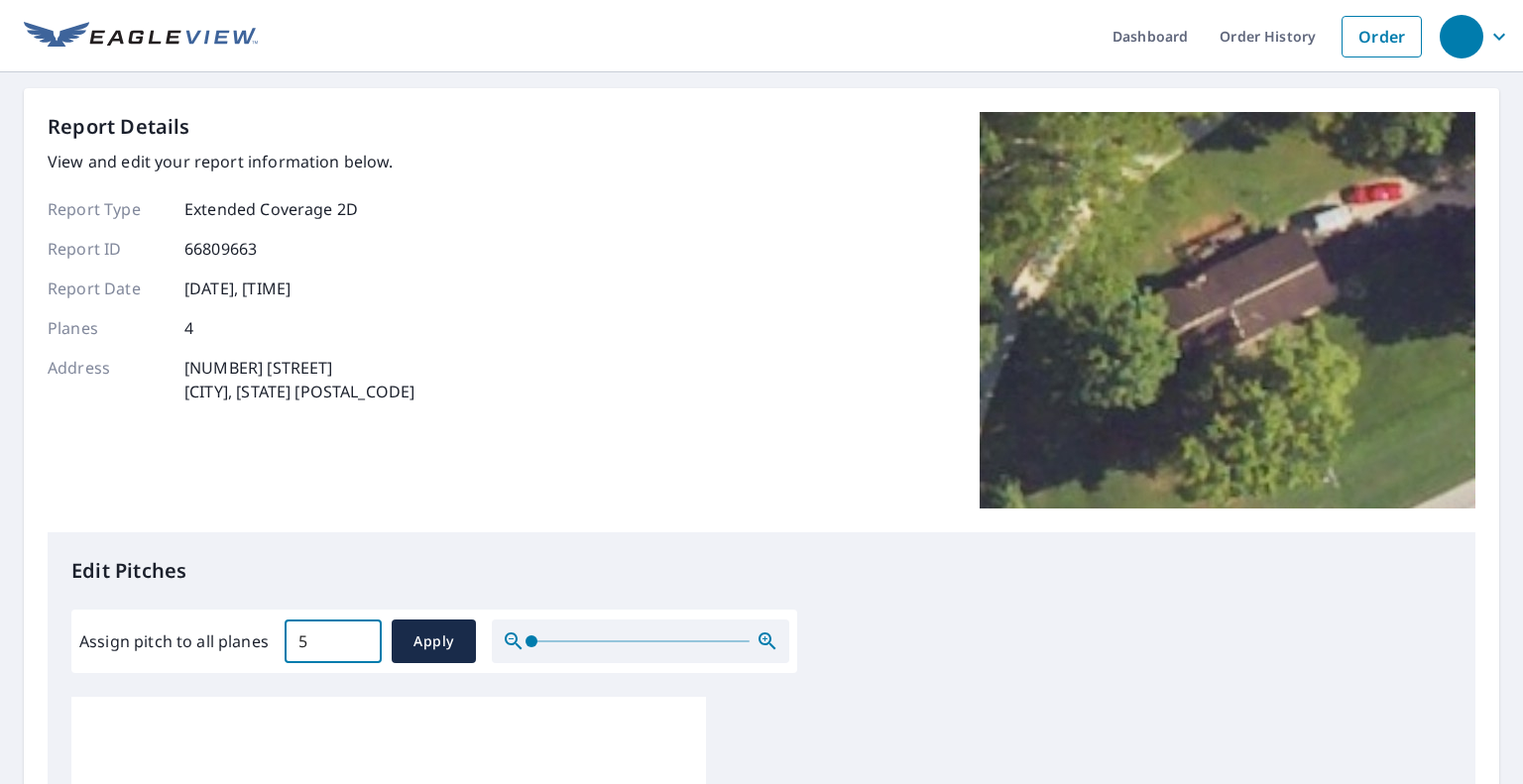 type on "5" 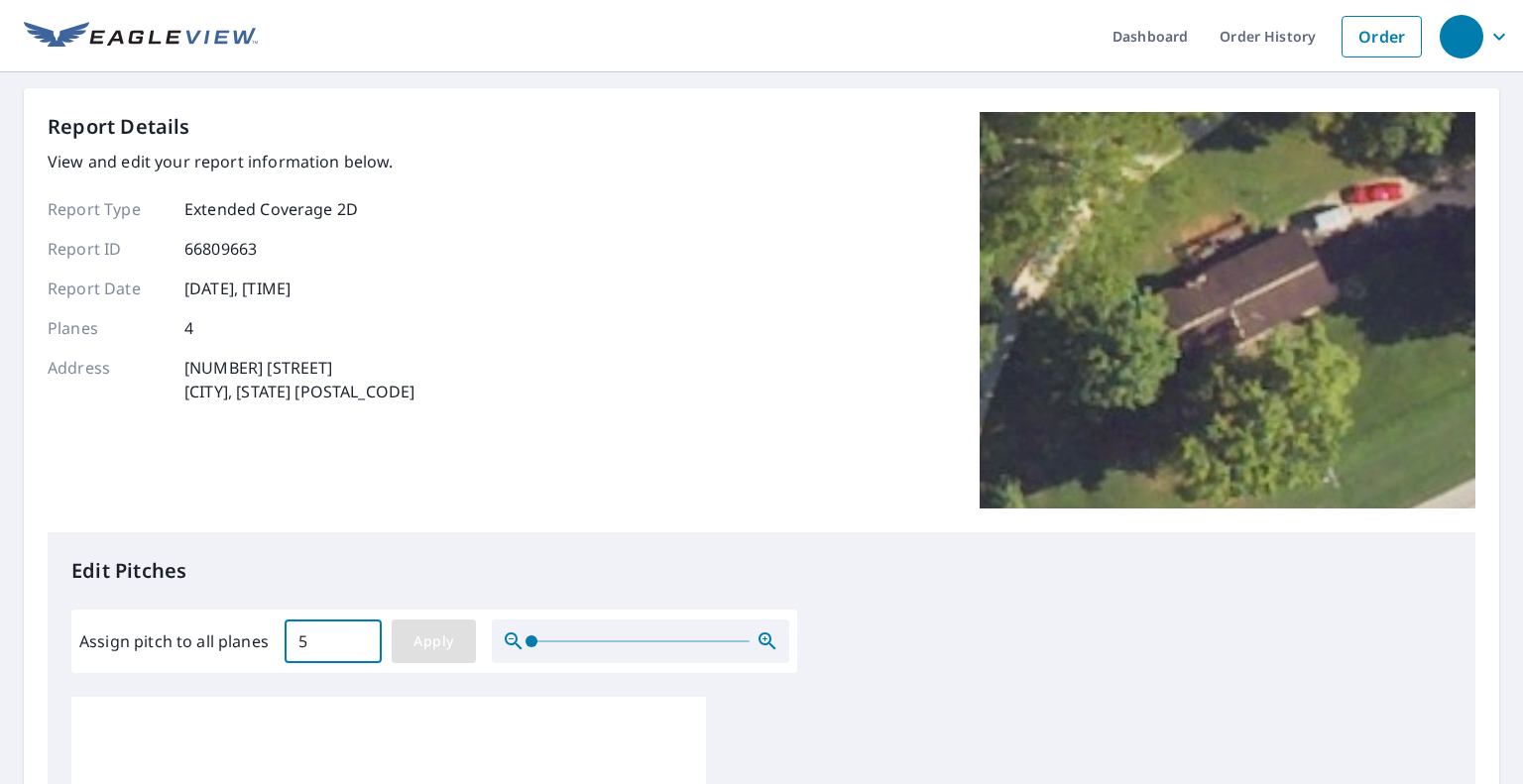 click on "Apply" at bounding box center (433, 641) 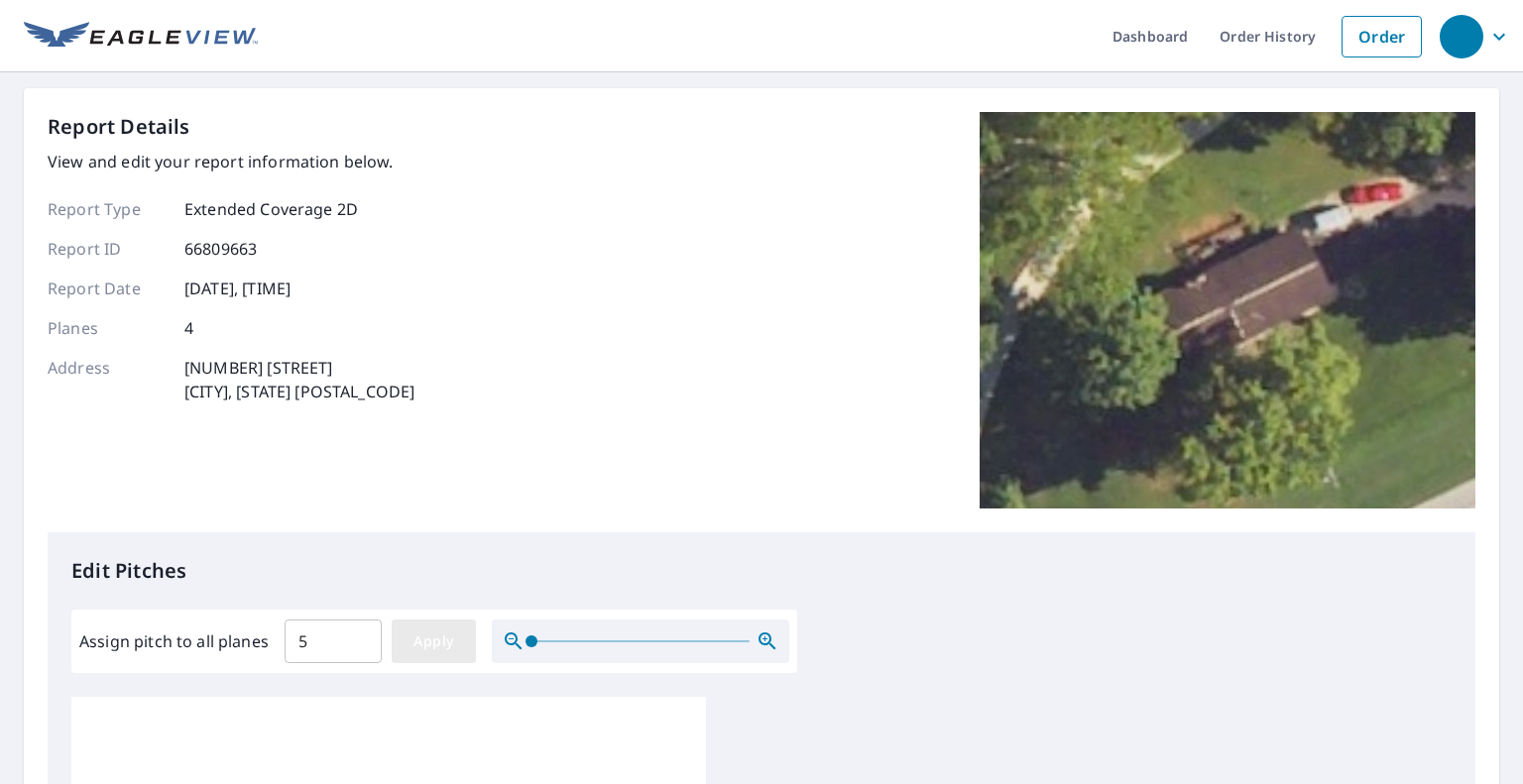 click on "Apply" at bounding box center (433, 641) 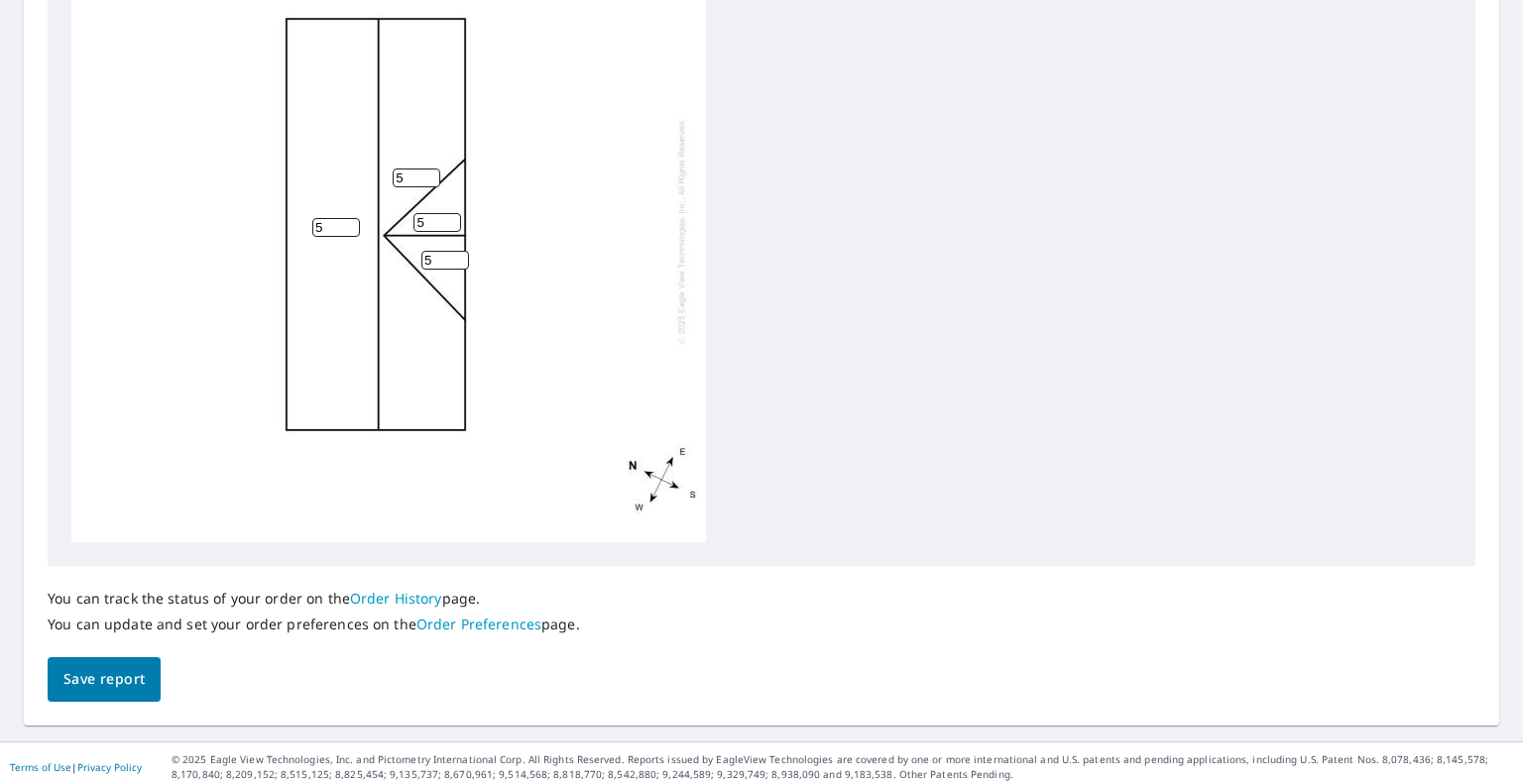 scroll, scrollTop: 784, scrollLeft: 0, axis: vertical 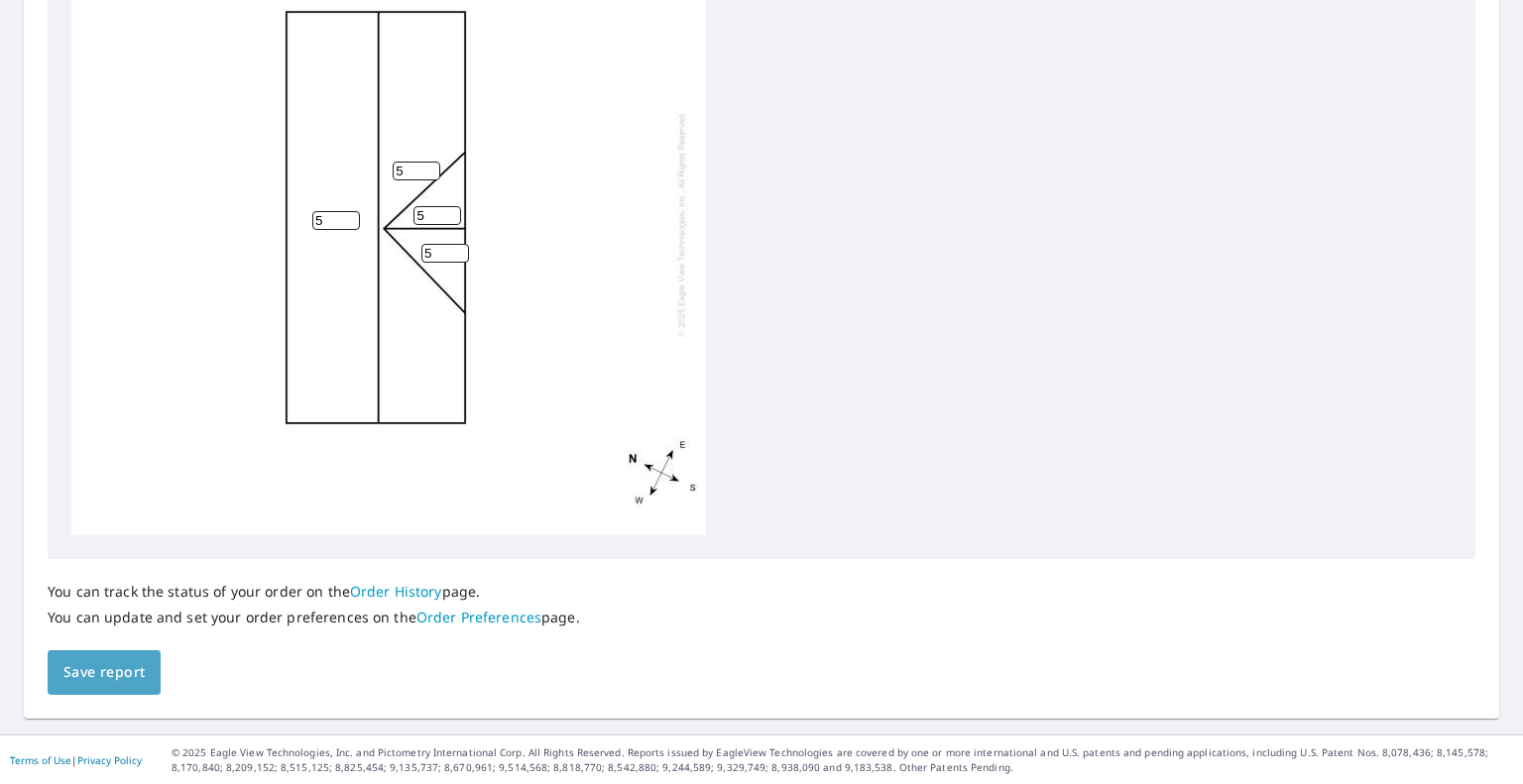 click on "Save report" at bounding box center (104, 672) 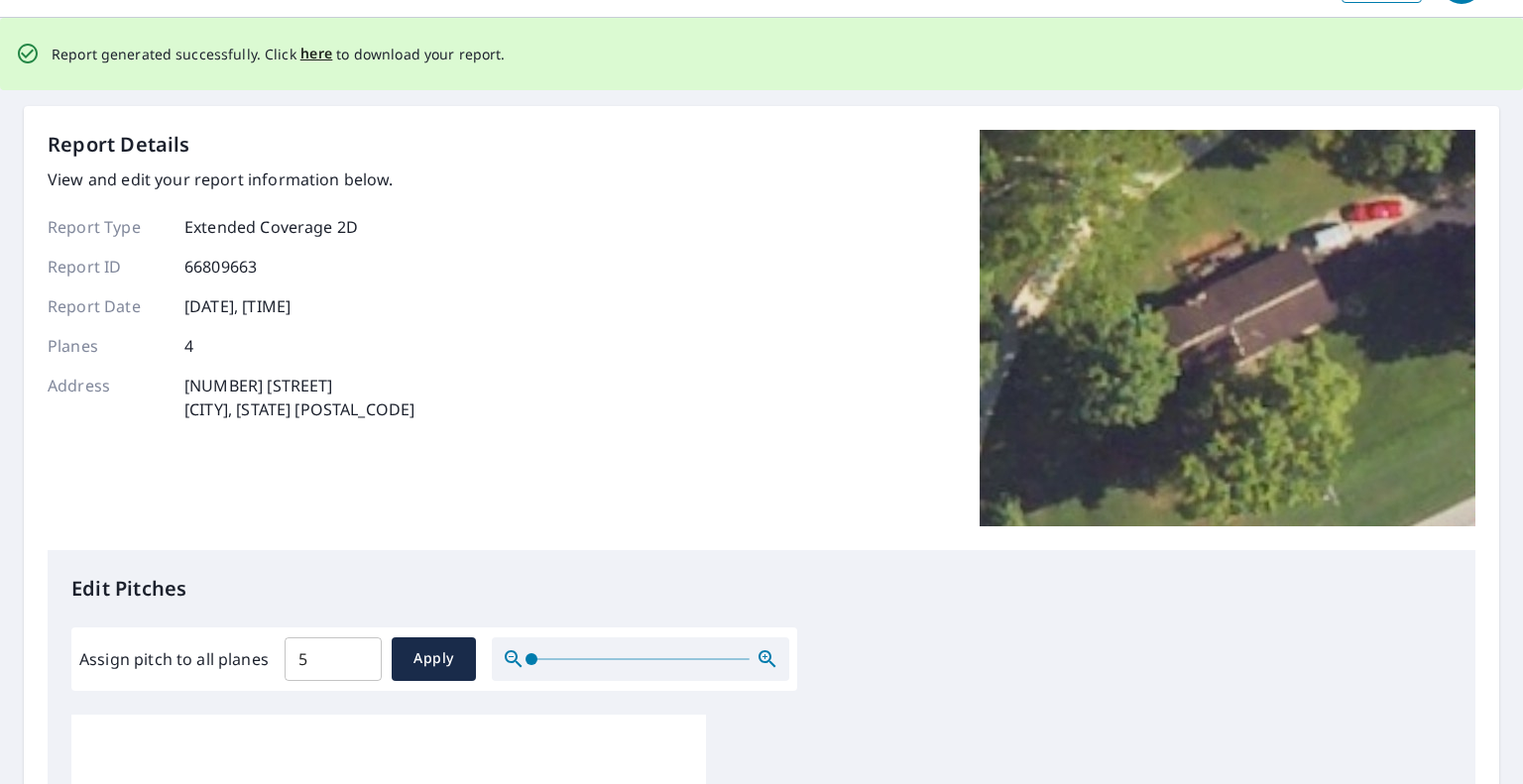 scroll, scrollTop: 0, scrollLeft: 0, axis: both 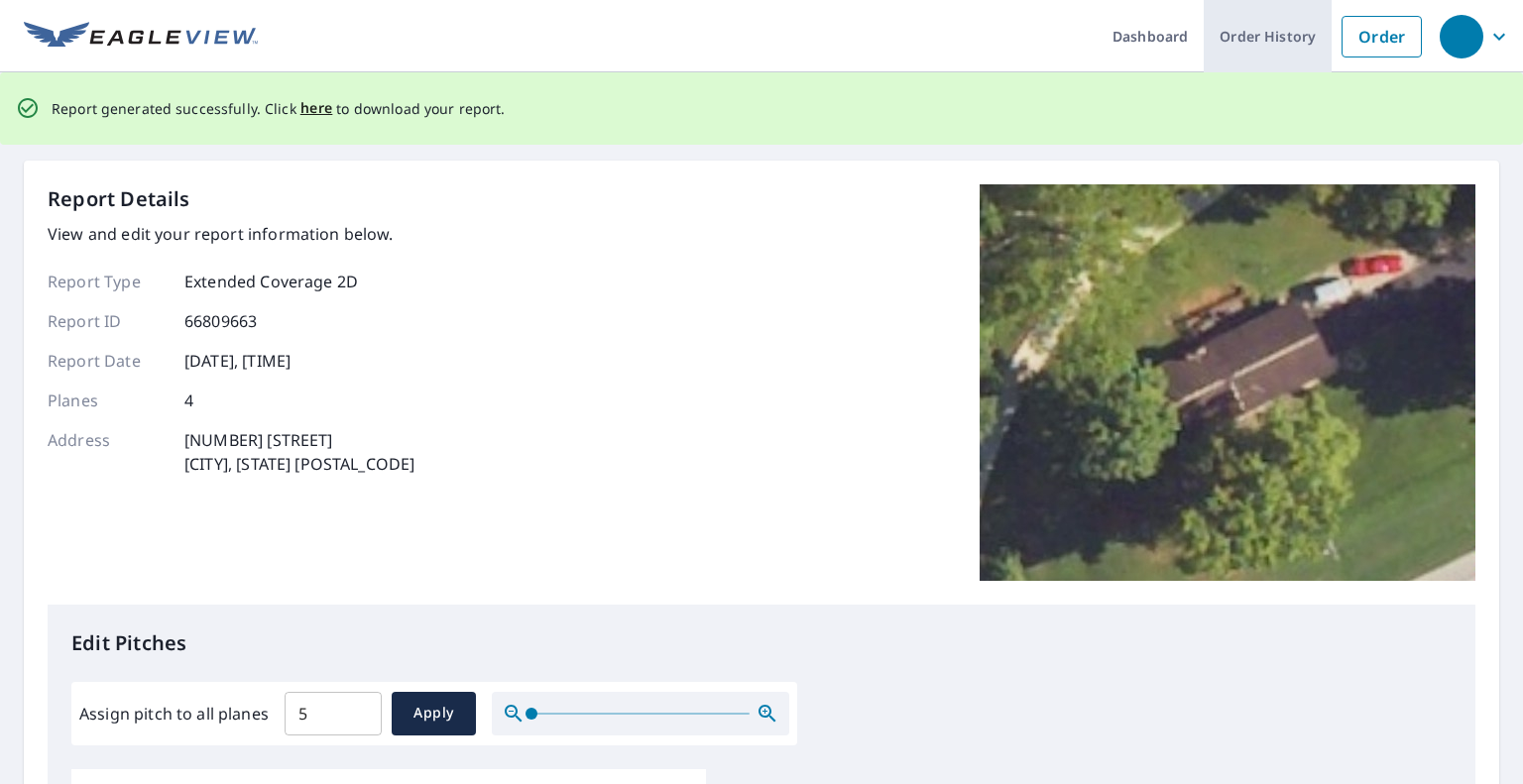 click on "Order History" at bounding box center (1267, 36) 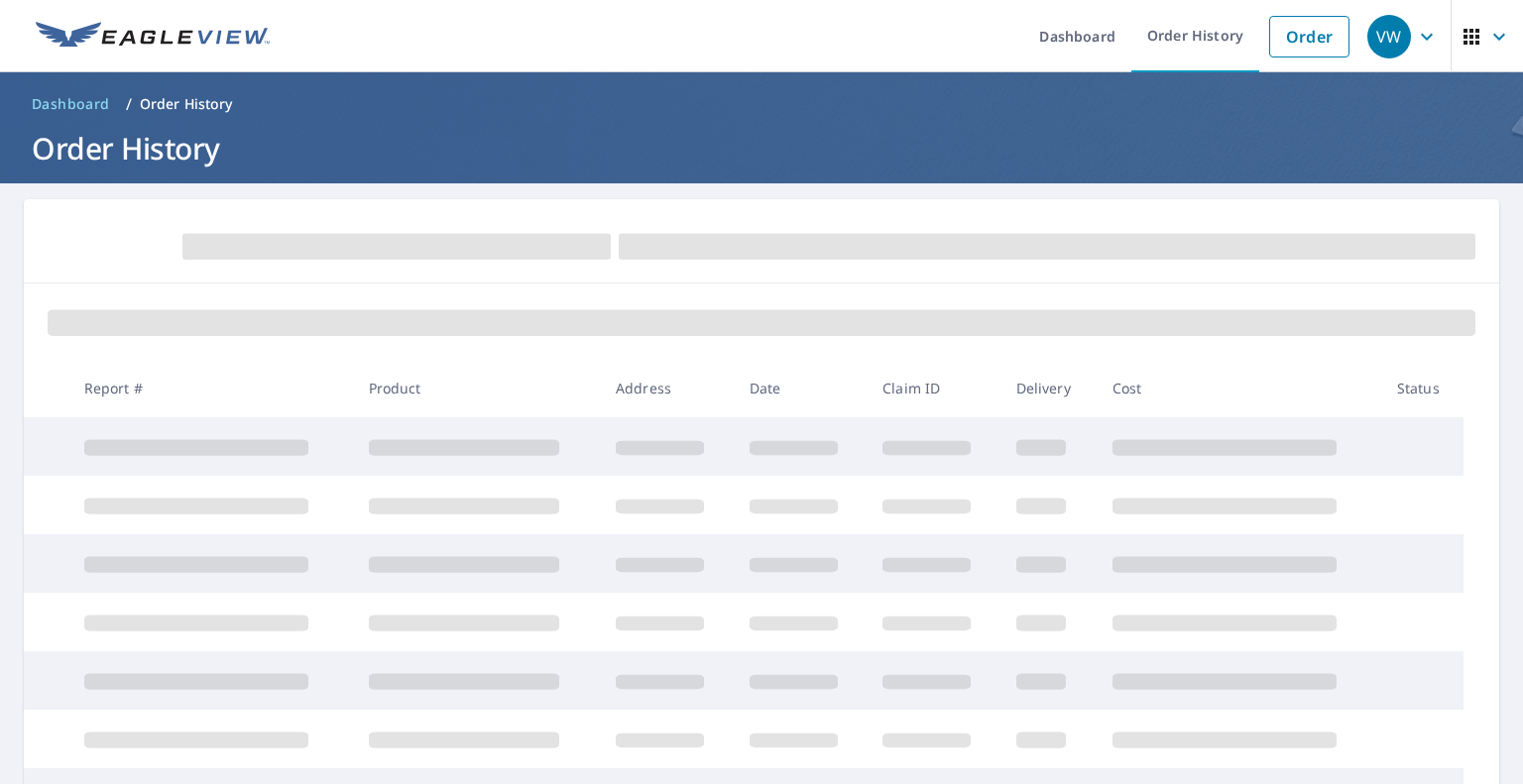 scroll, scrollTop: 0, scrollLeft: 0, axis: both 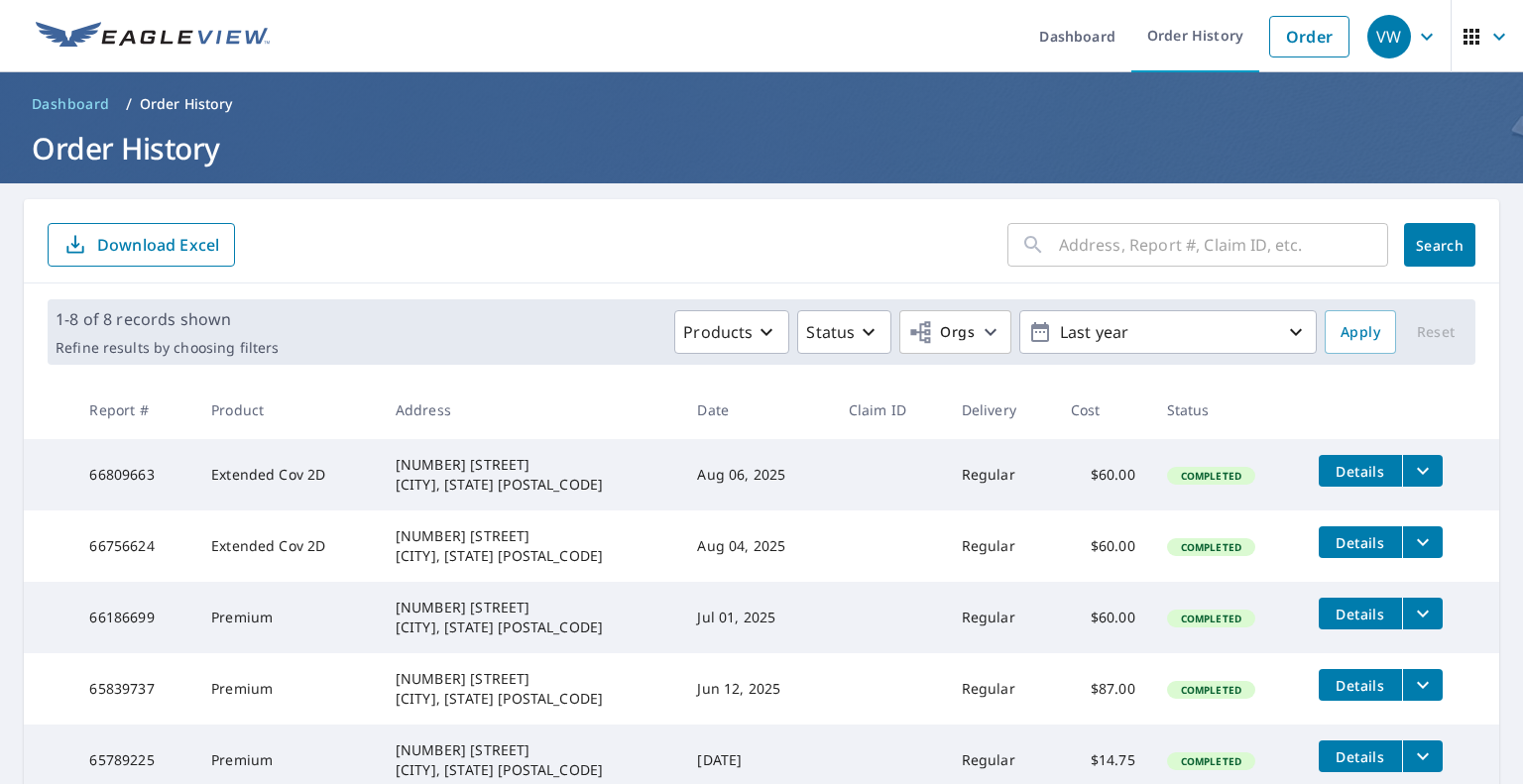 click 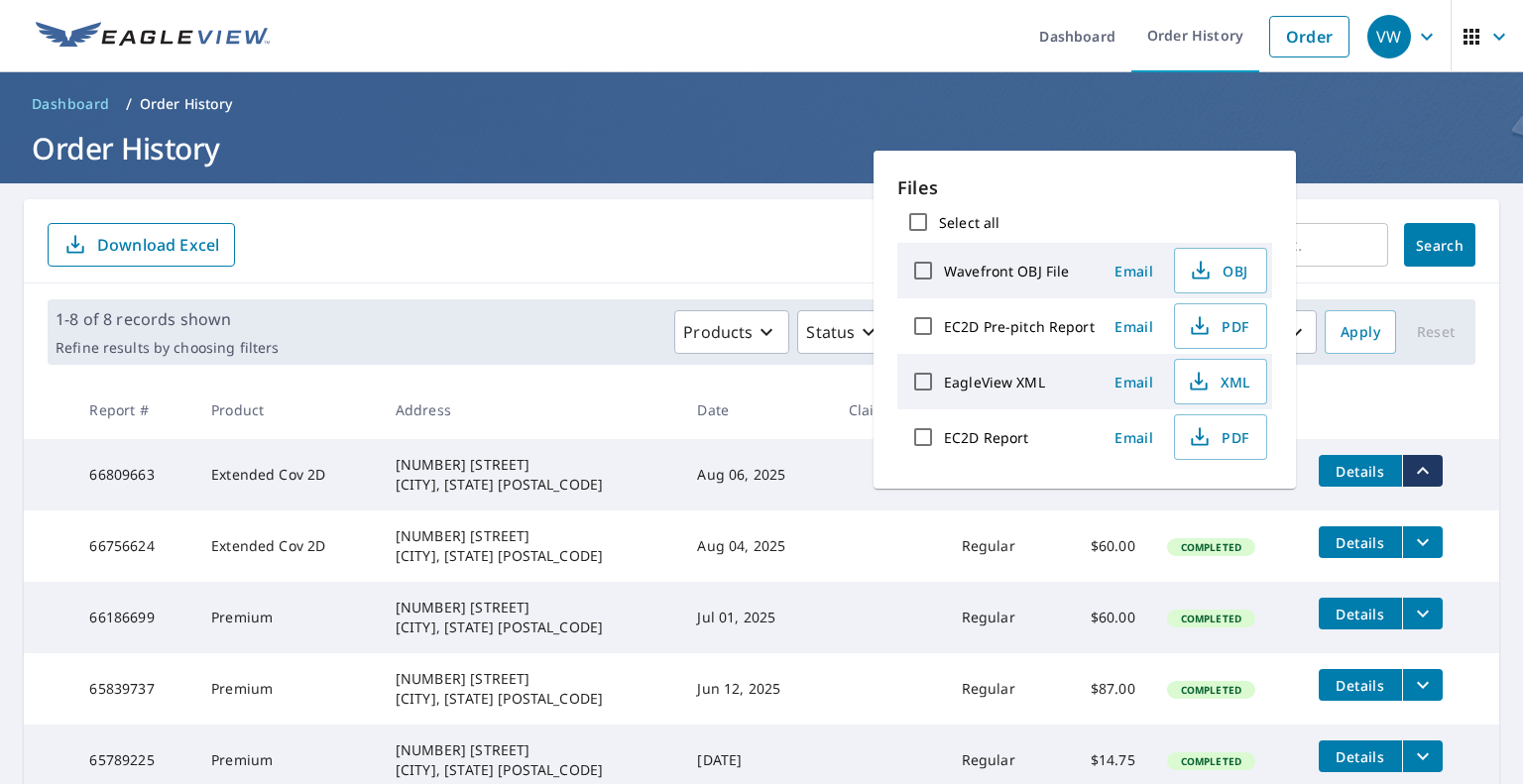 click at bounding box center [1401, 409] 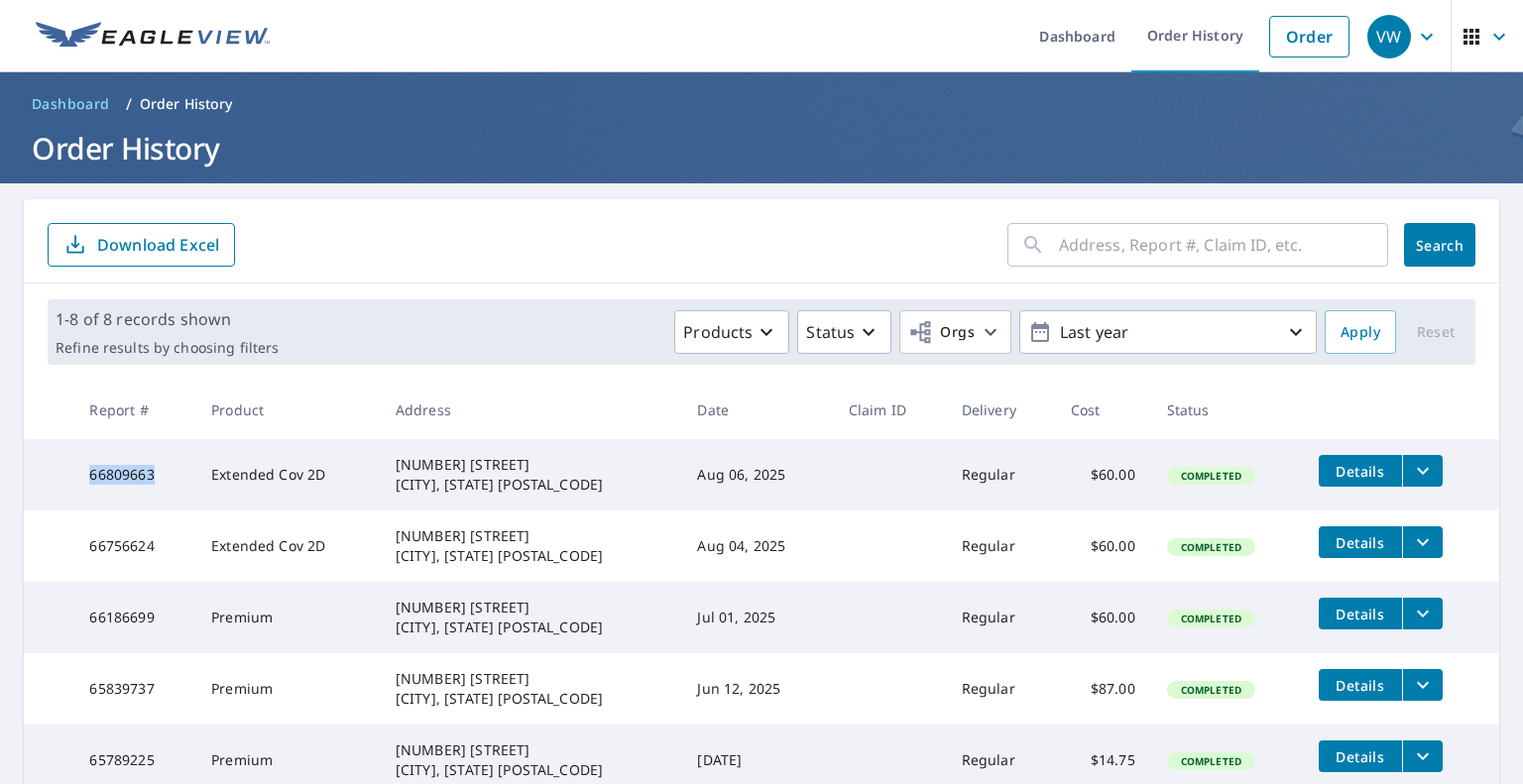 drag, startPoint x: 158, startPoint y: 474, endPoint x: 73, endPoint y: 486, distance: 85.84288 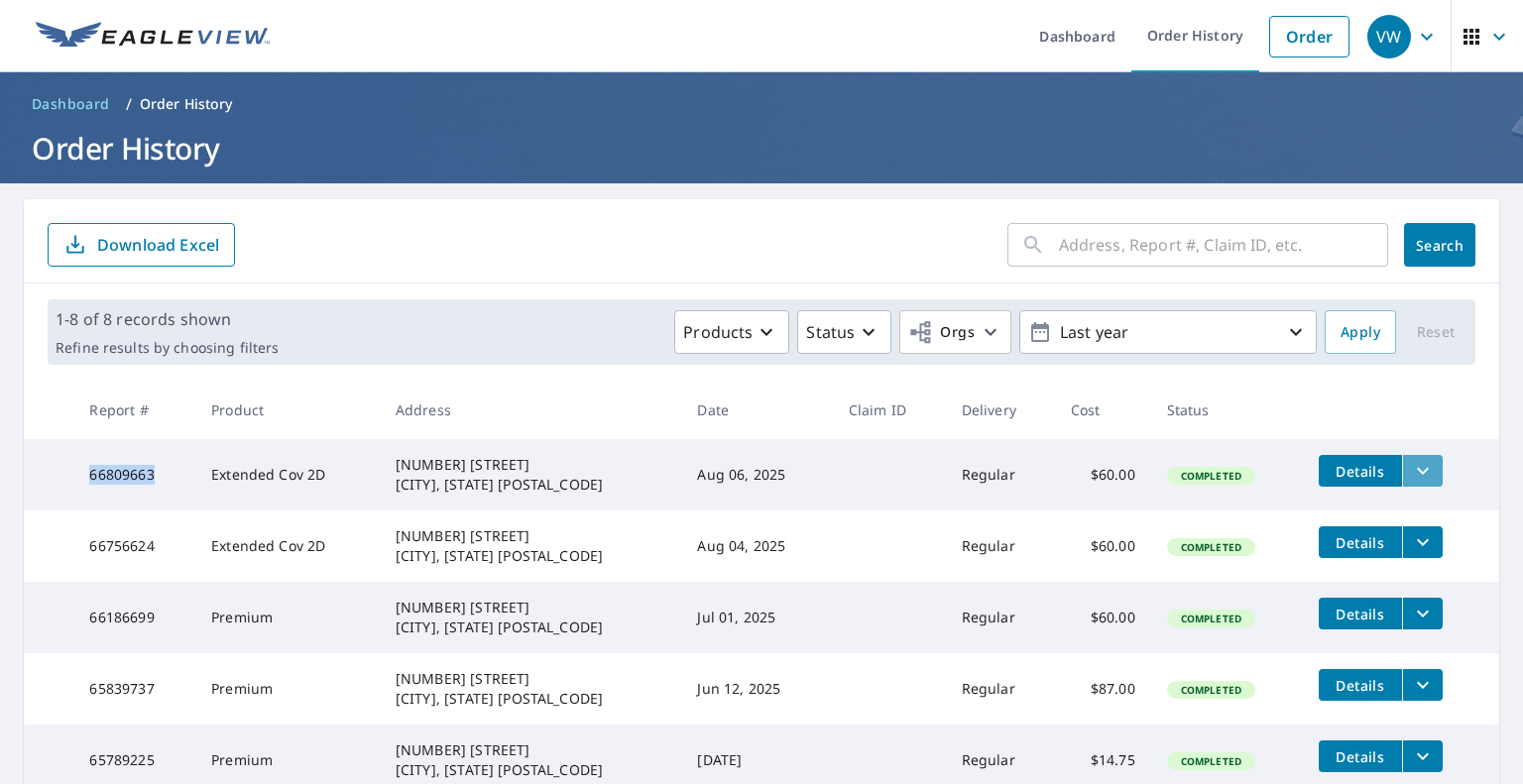 click 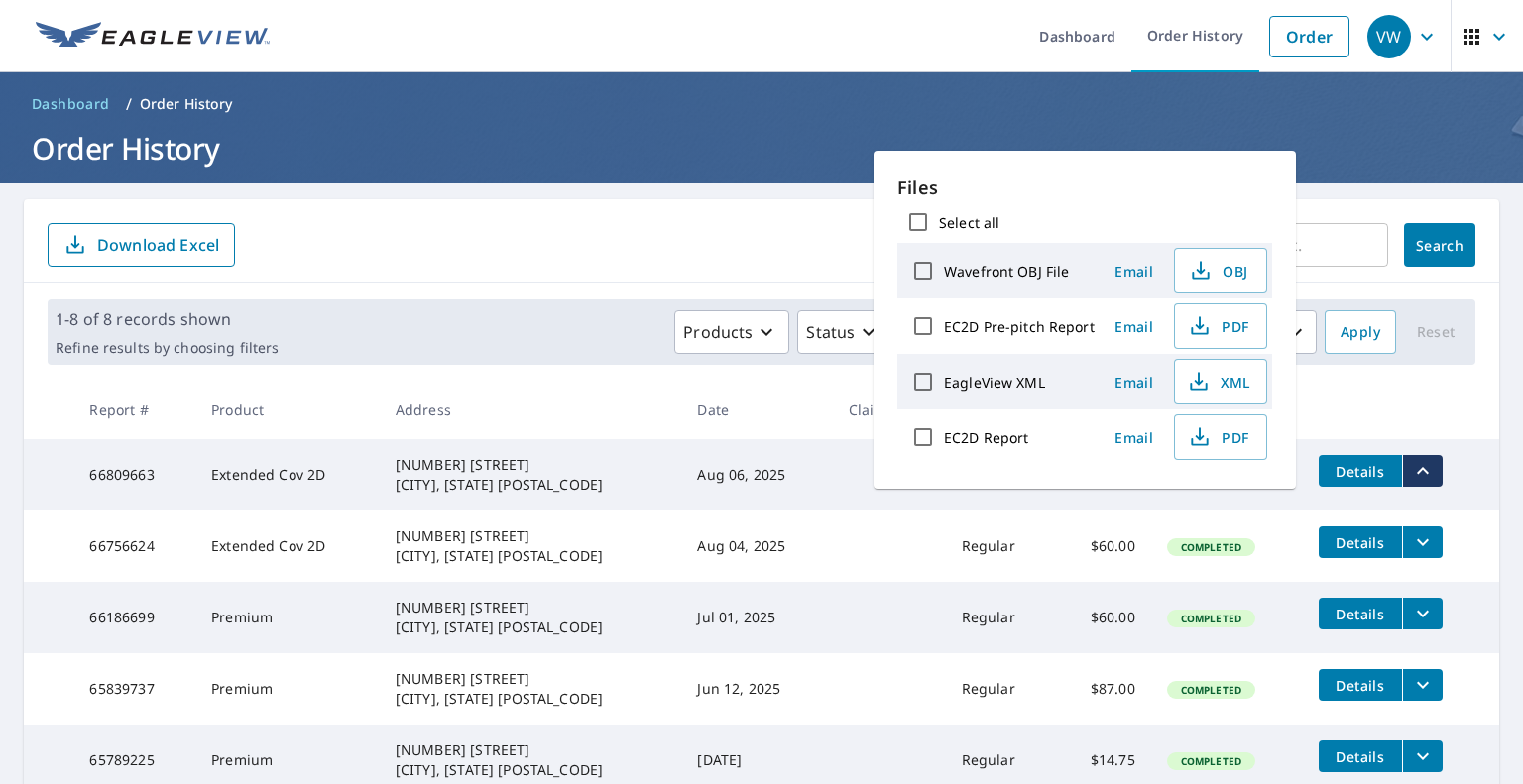click at bounding box center [889, 475] 